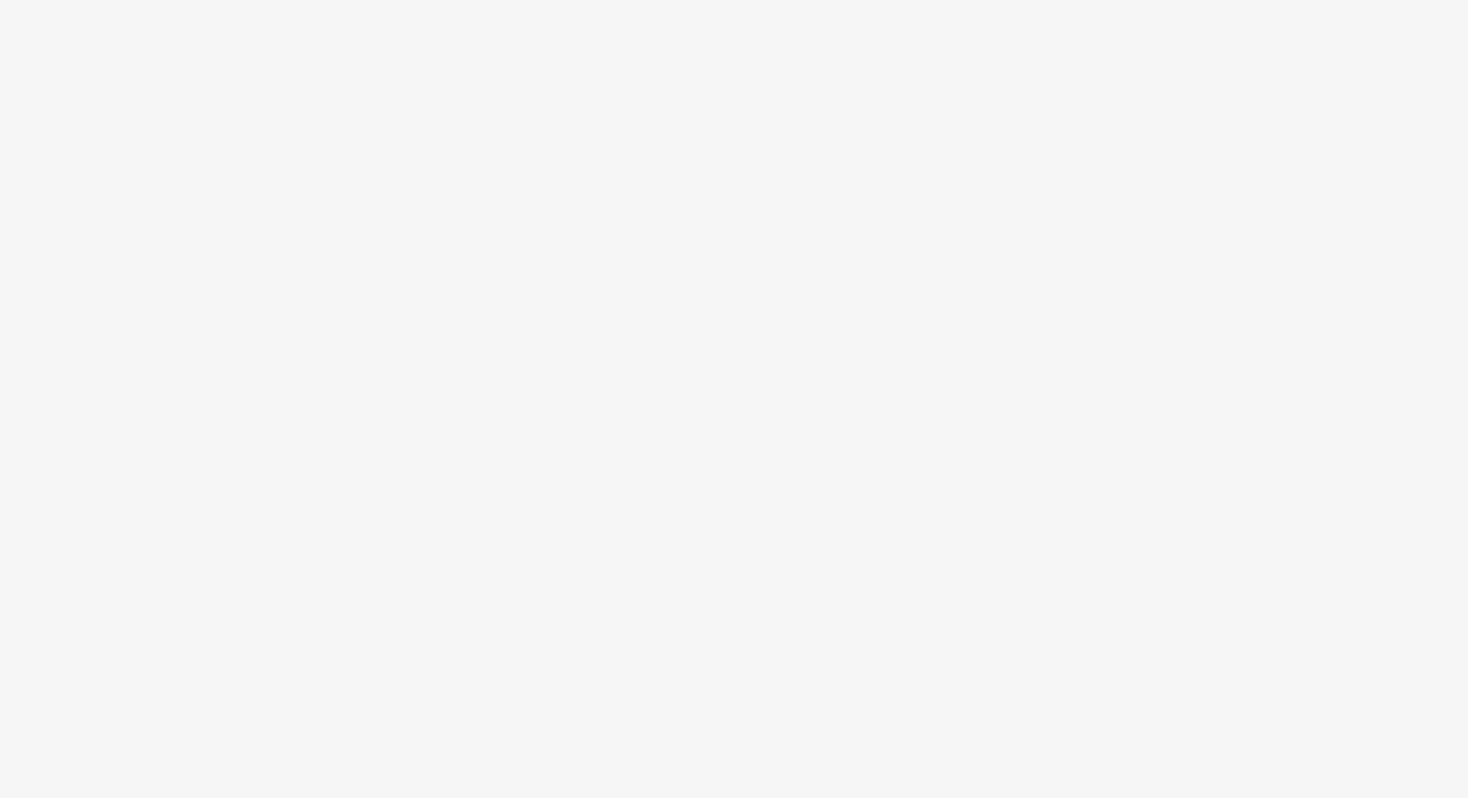 scroll, scrollTop: 0, scrollLeft: 0, axis: both 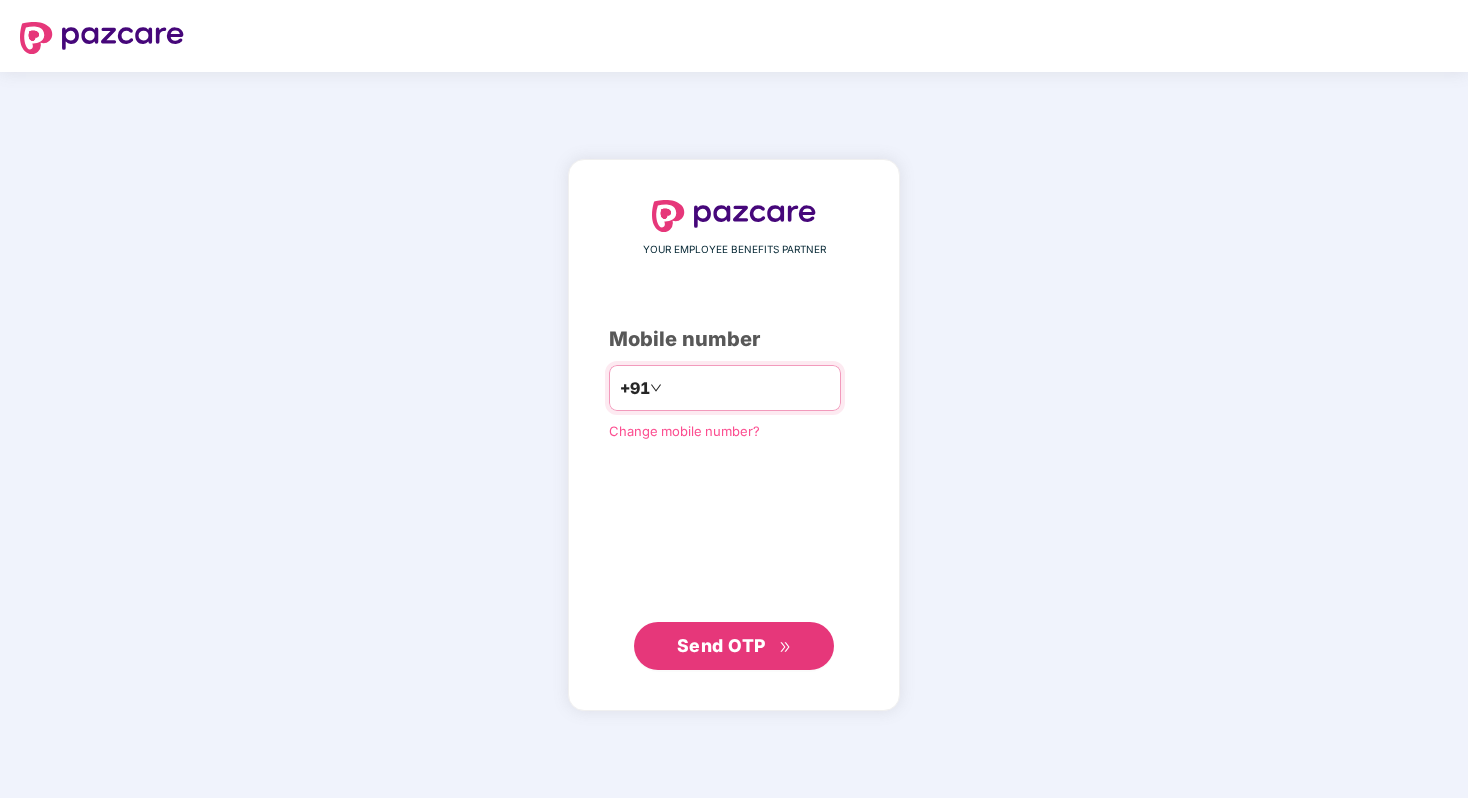 click at bounding box center [748, 388] 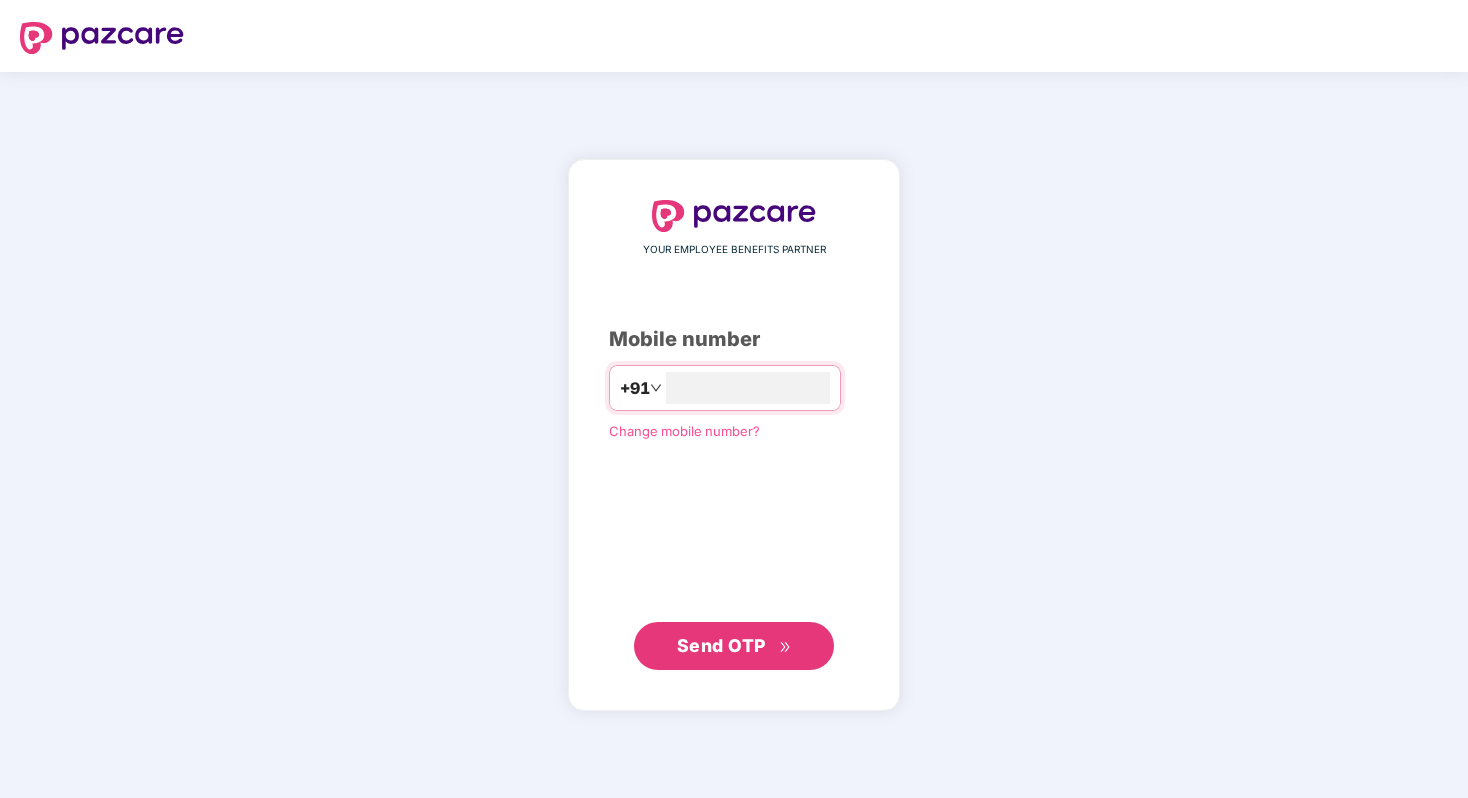 click on "Send OTP" at bounding box center (721, 645) 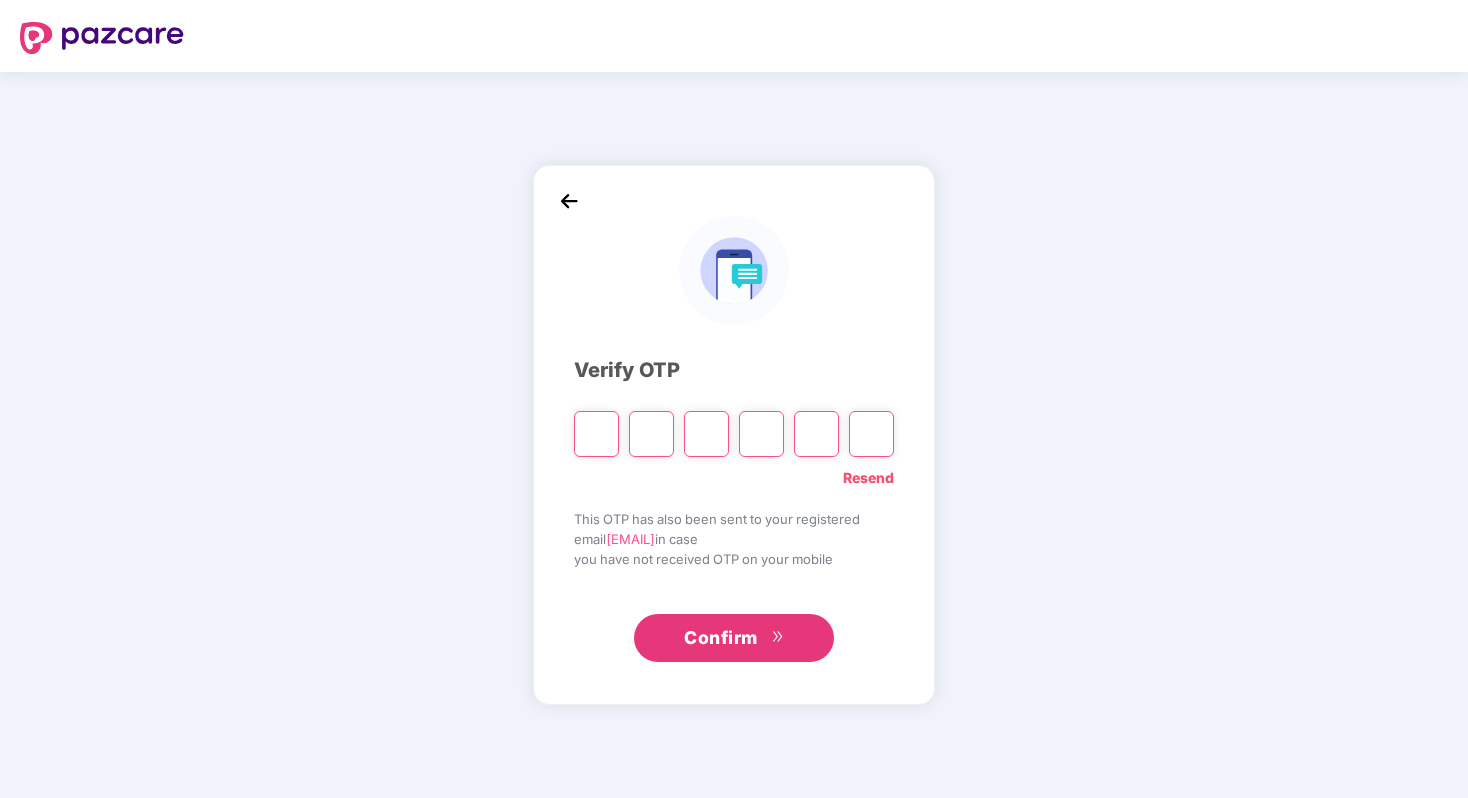type on "*" 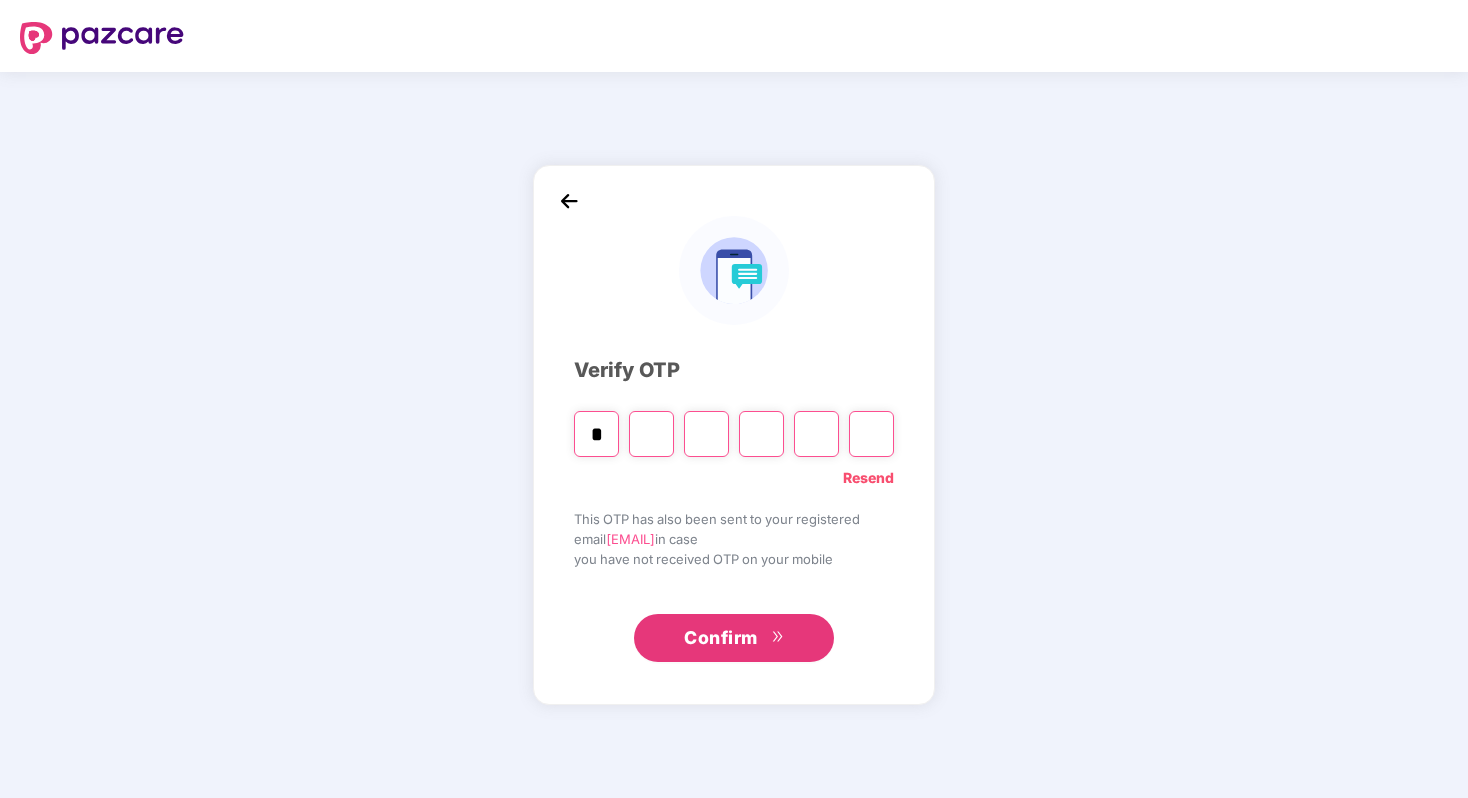 type on "*" 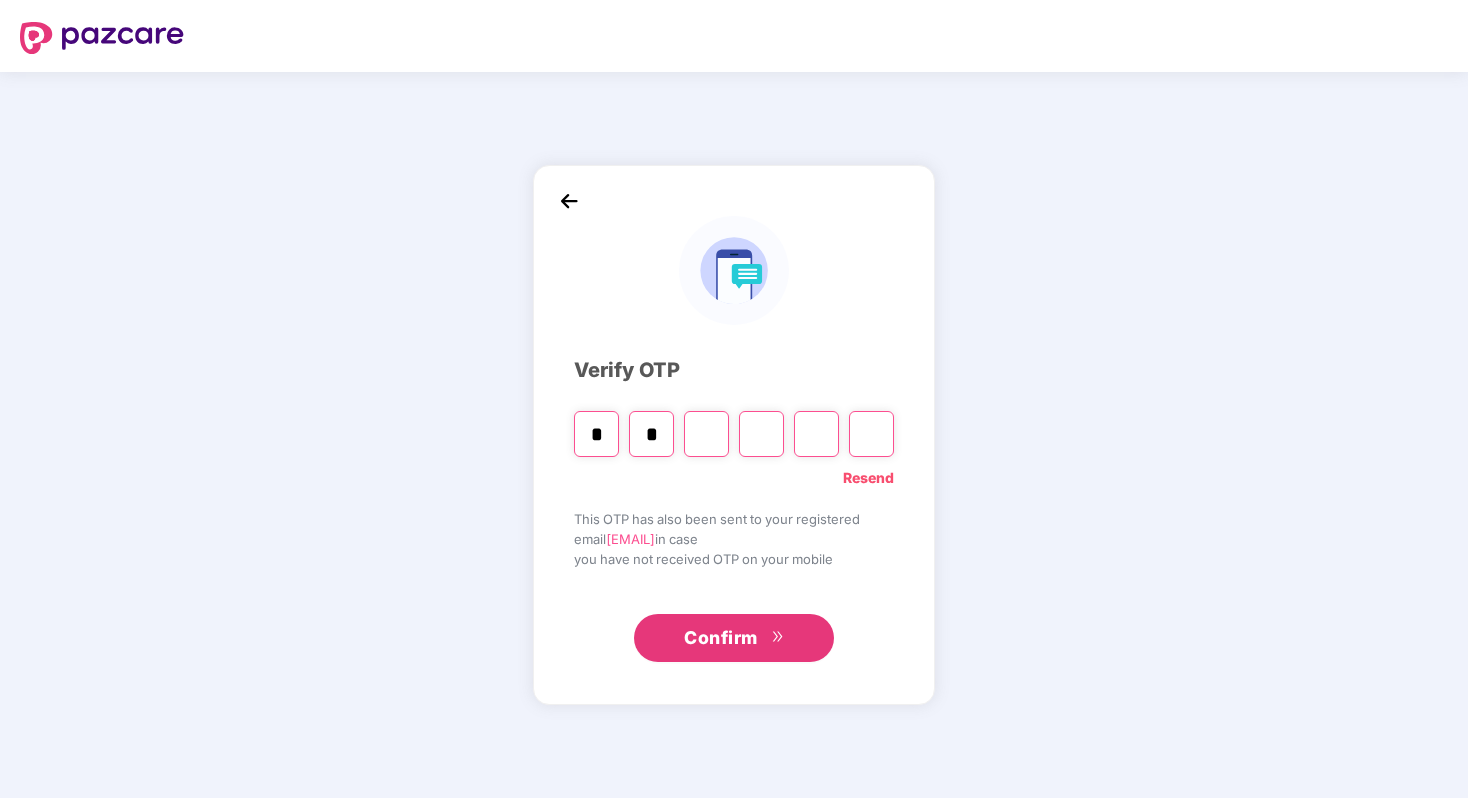 type on "*" 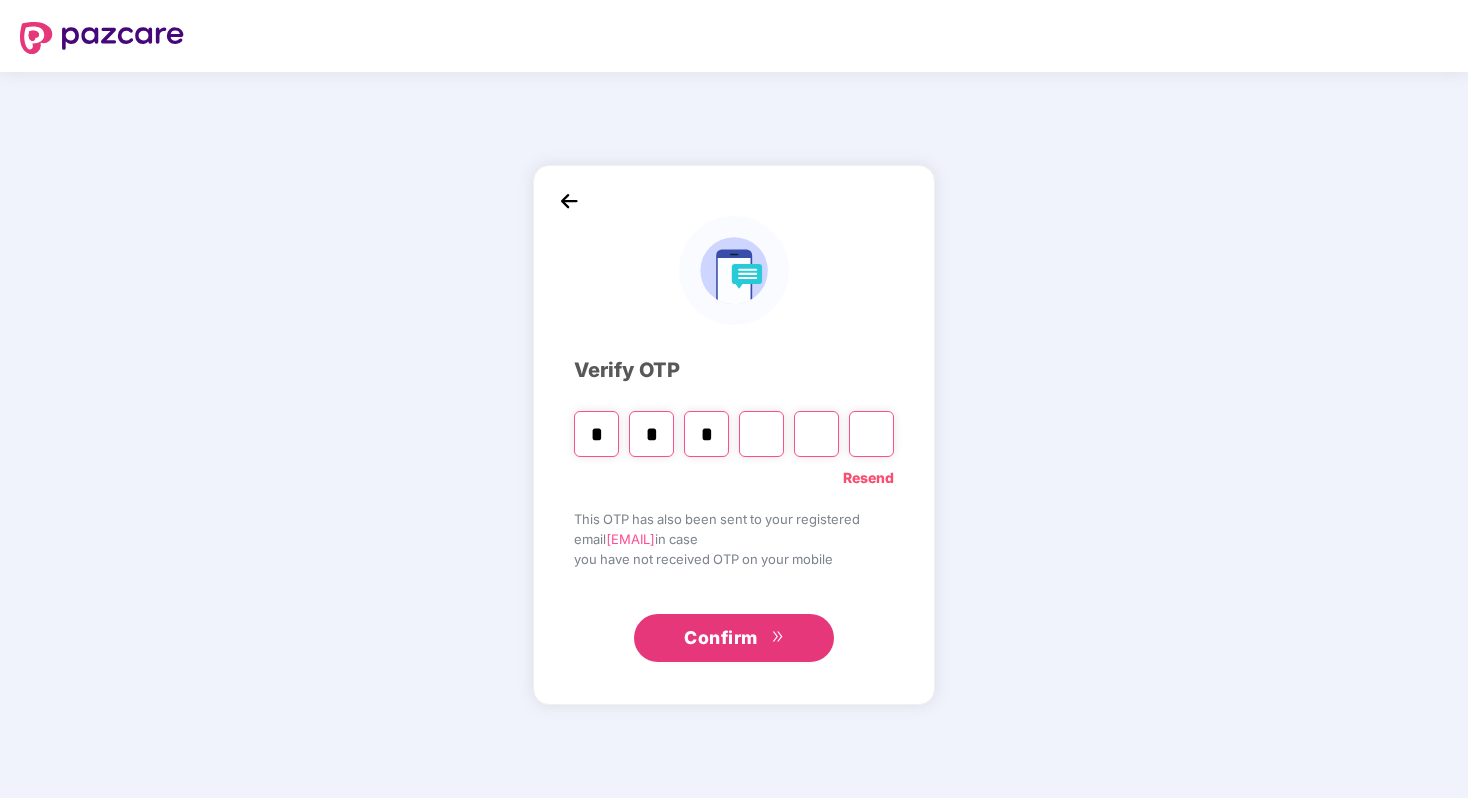 type on "*" 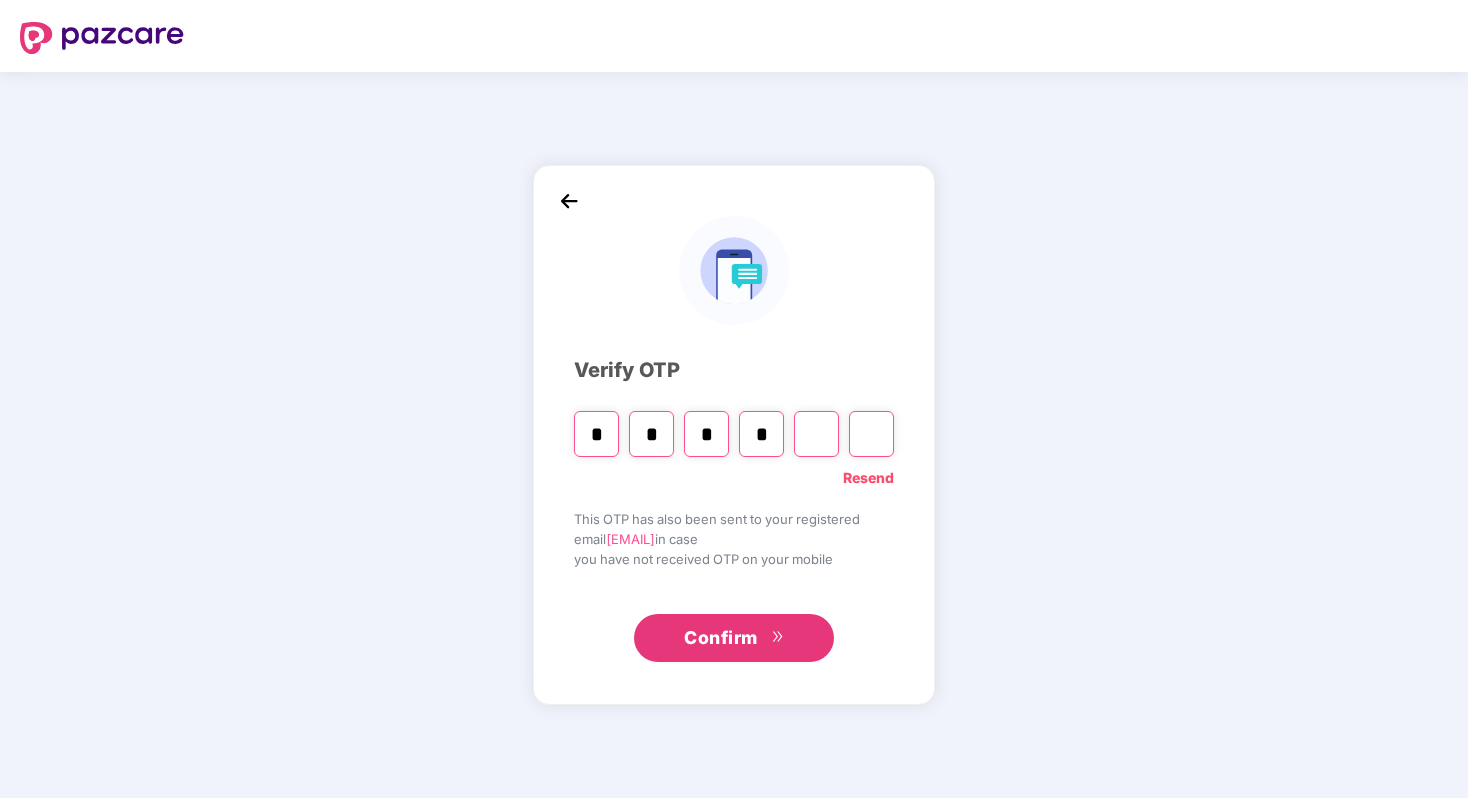type on "*" 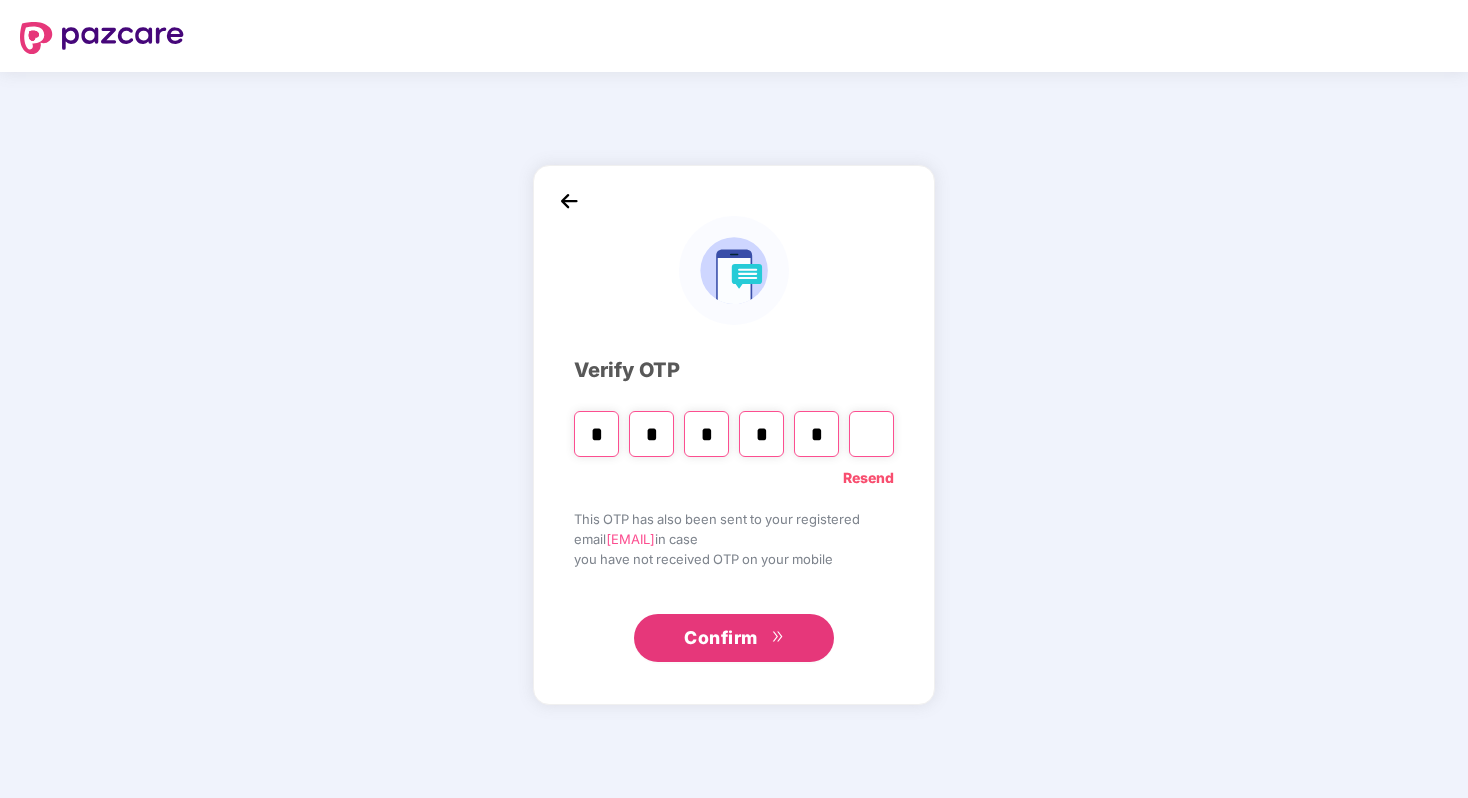 type on "*" 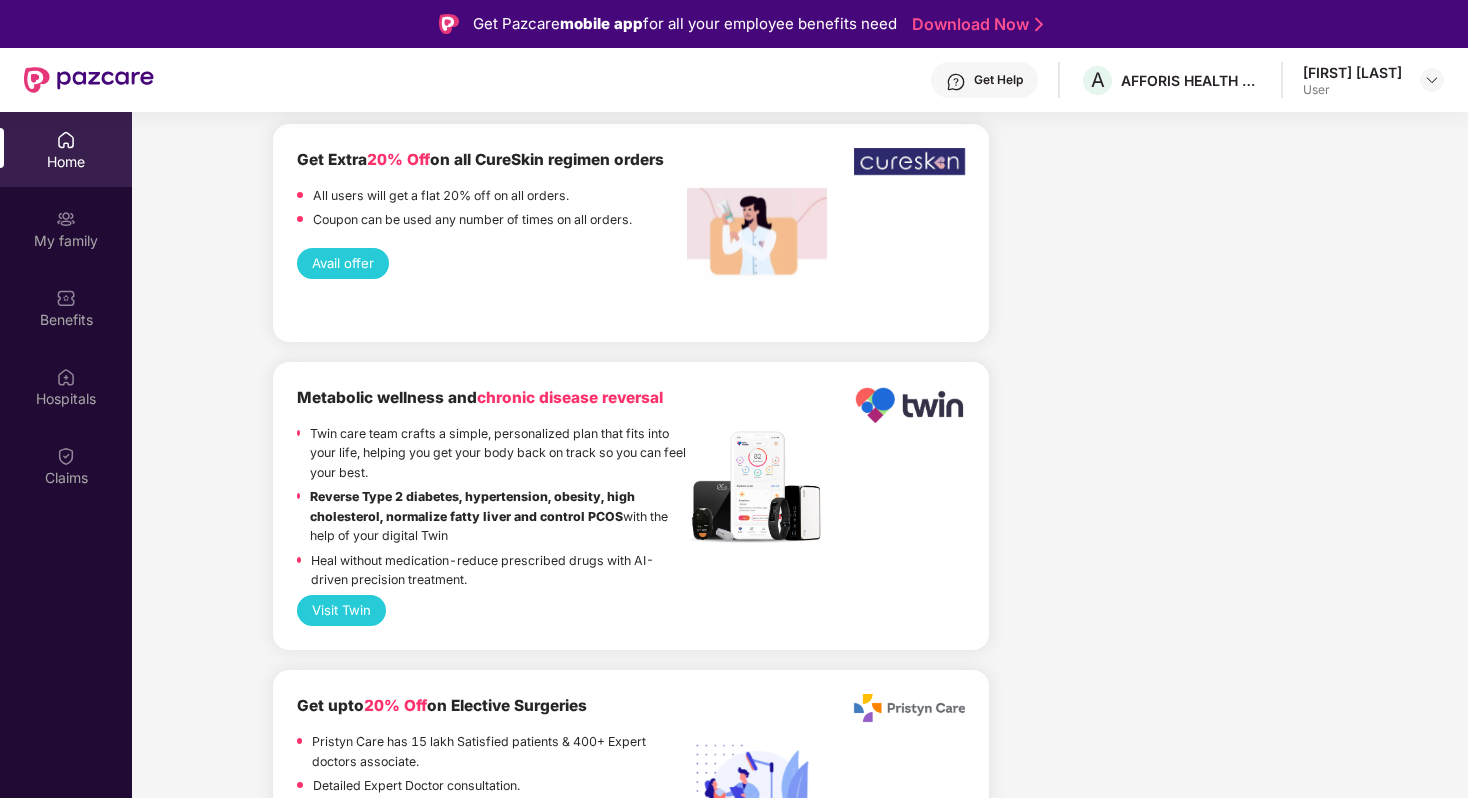 scroll, scrollTop: 3708, scrollLeft: 0, axis: vertical 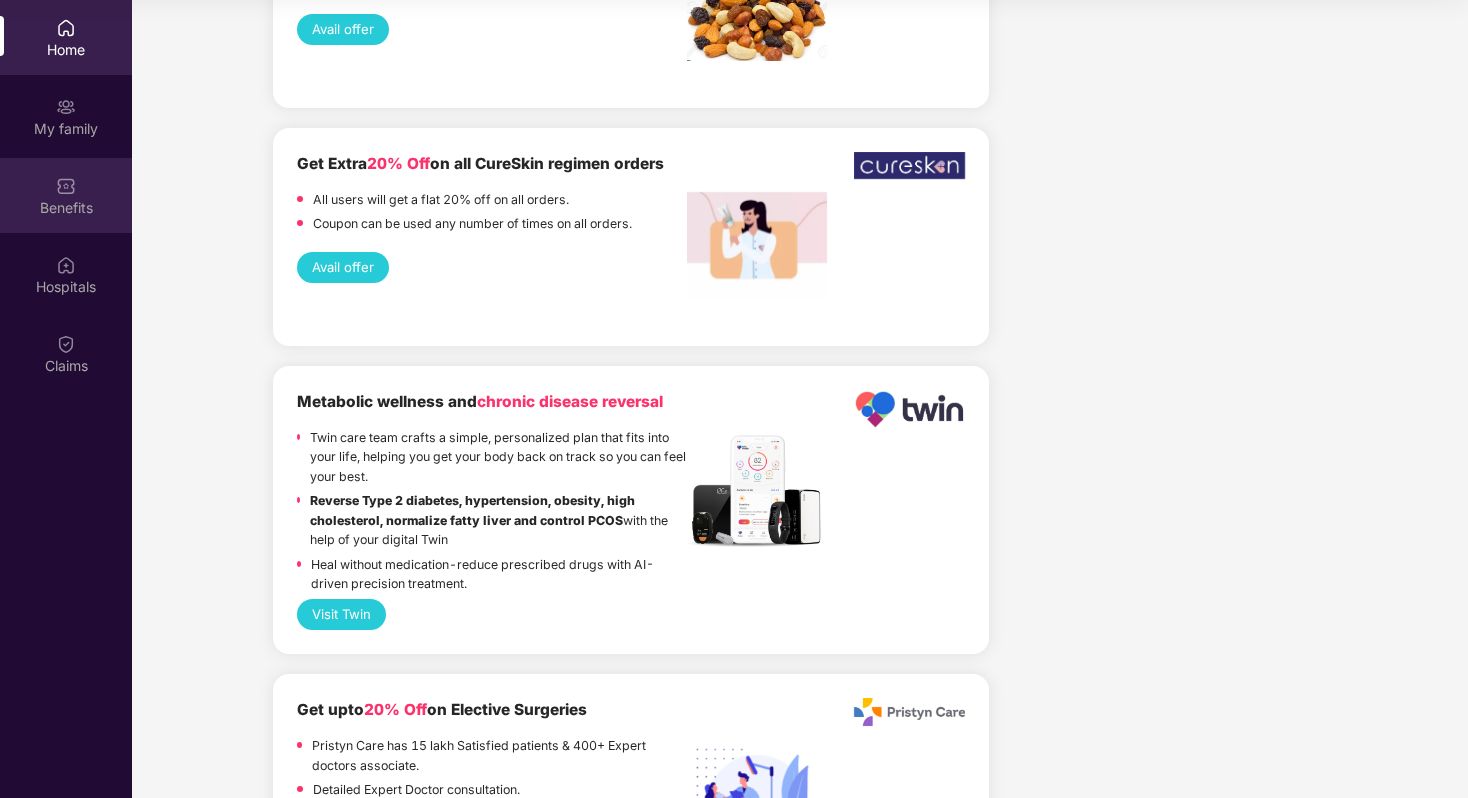 click on "Benefits" at bounding box center (66, 195) 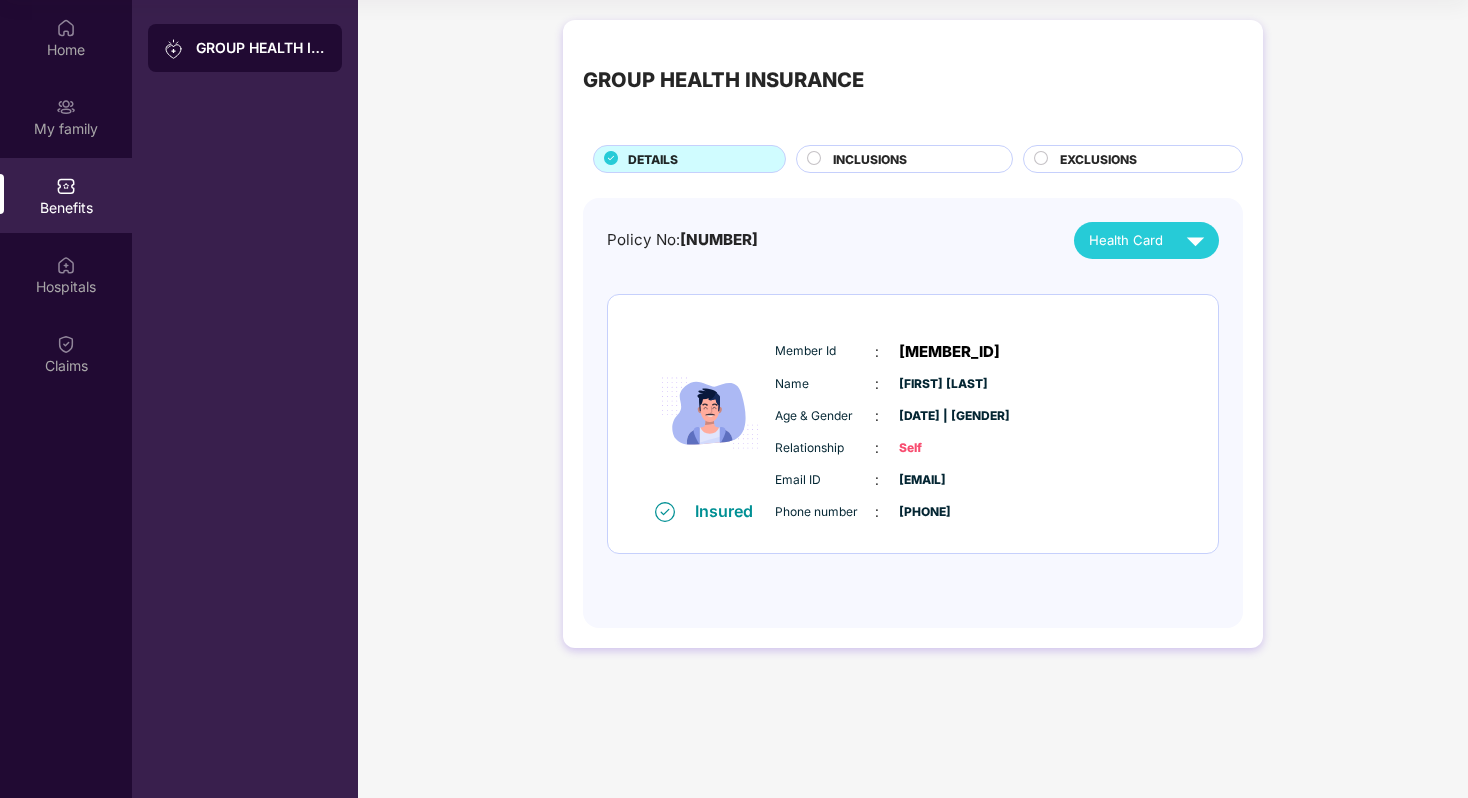click on "Phone number : [PHONE]" at bounding box center (973, 512) 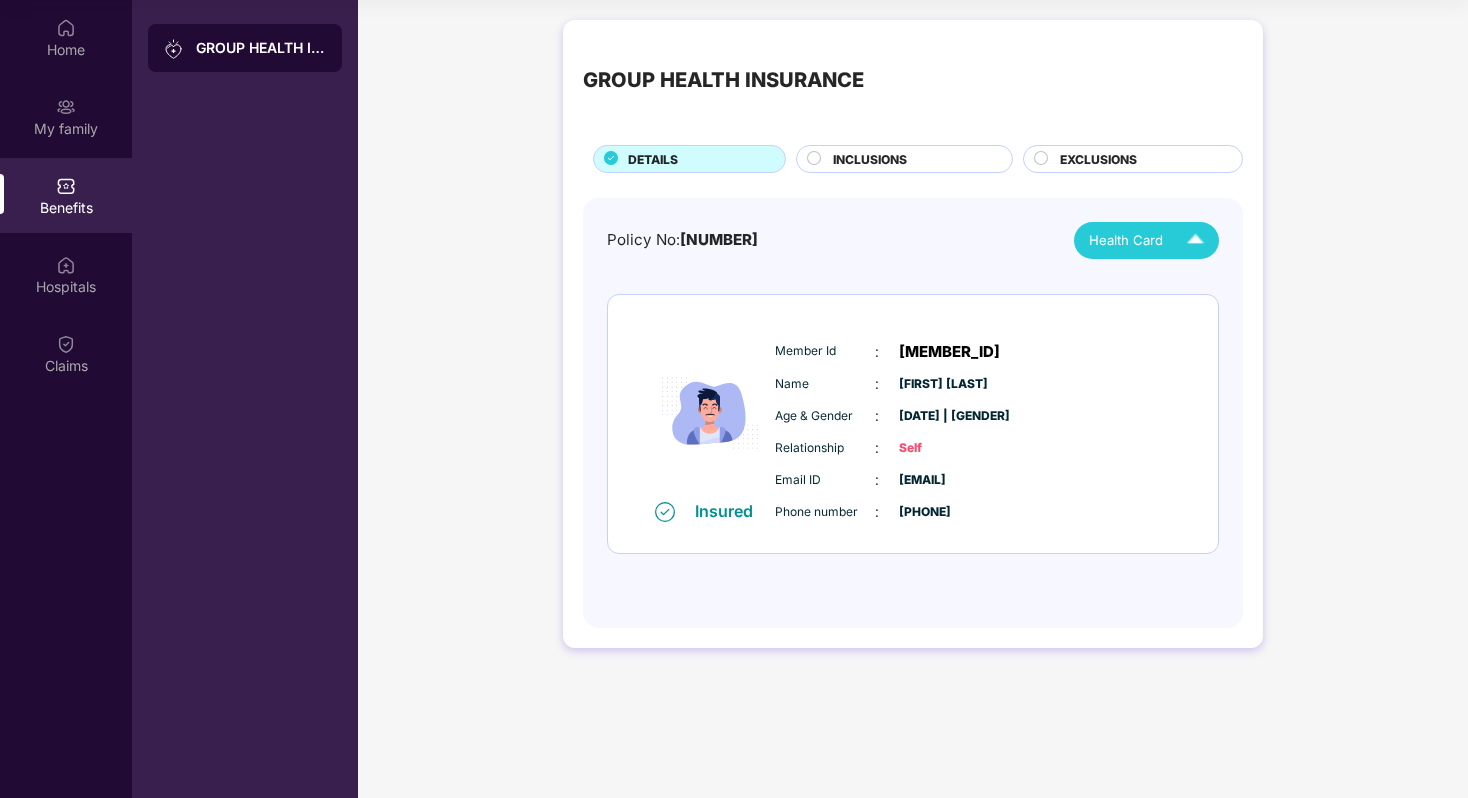 click on "Health Card" at bounding box center (1126, 240) 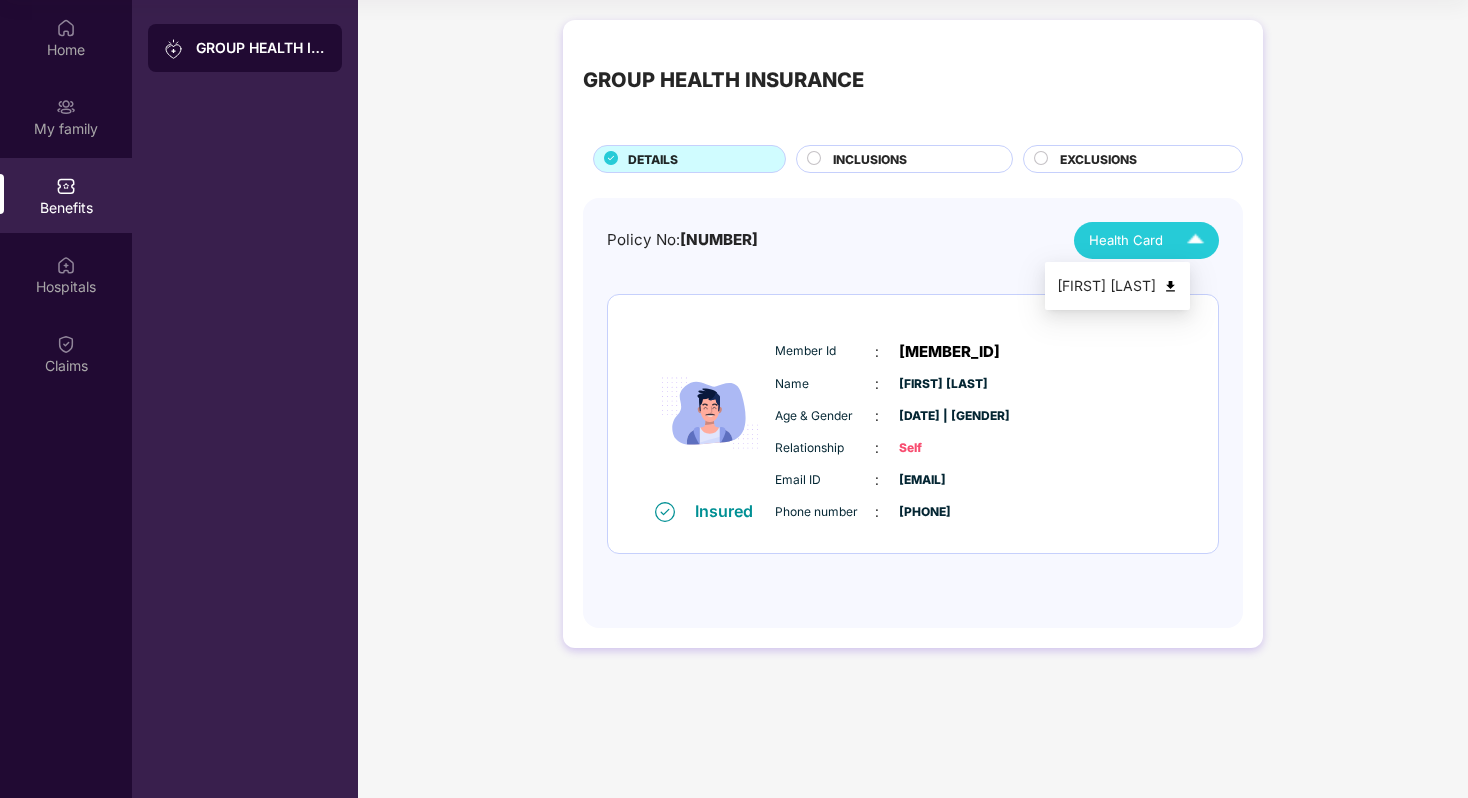 click on "Health Card" at bounding box center (1126, 240) 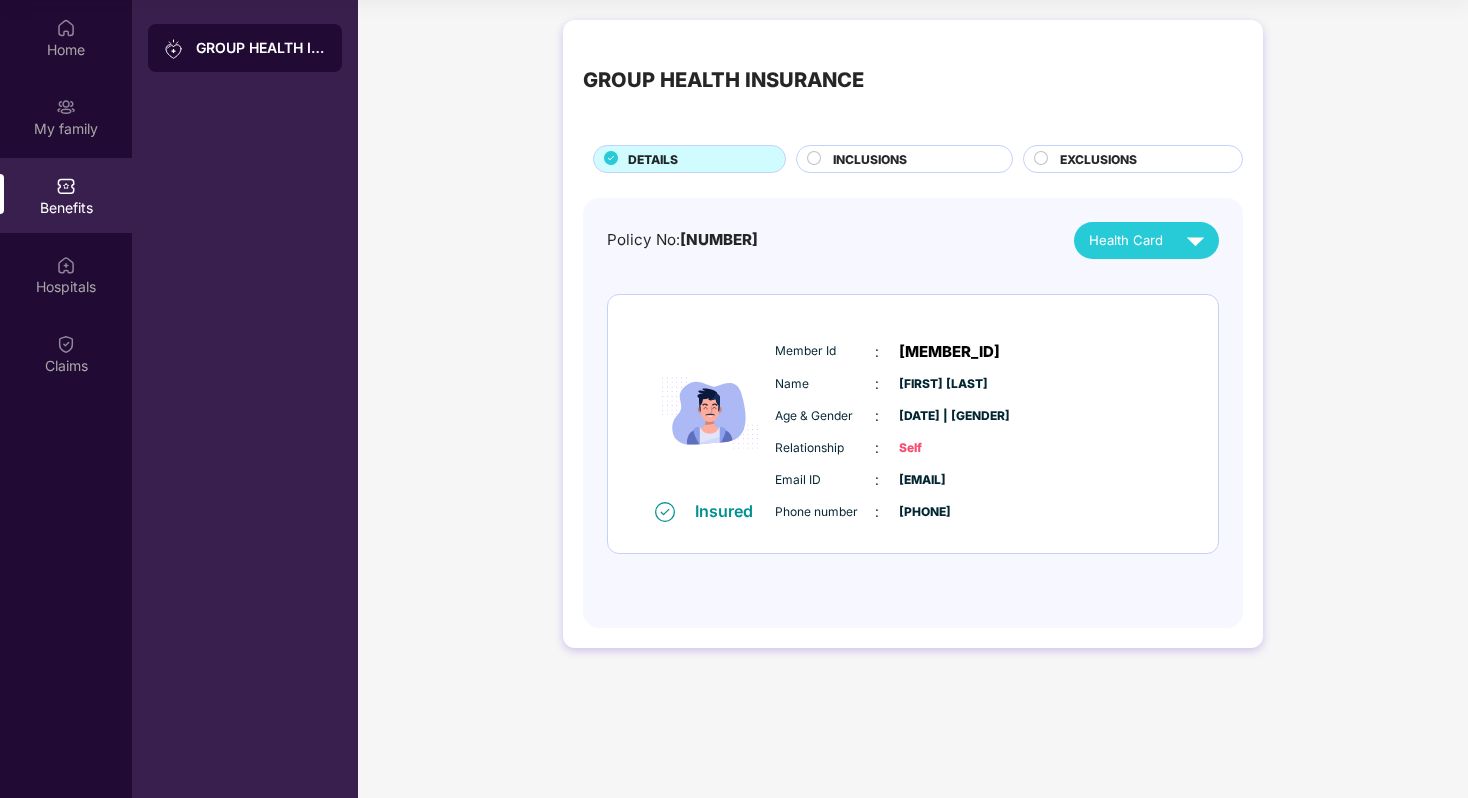 click on "INCLUSIONS" at bounding box center [870, 159] 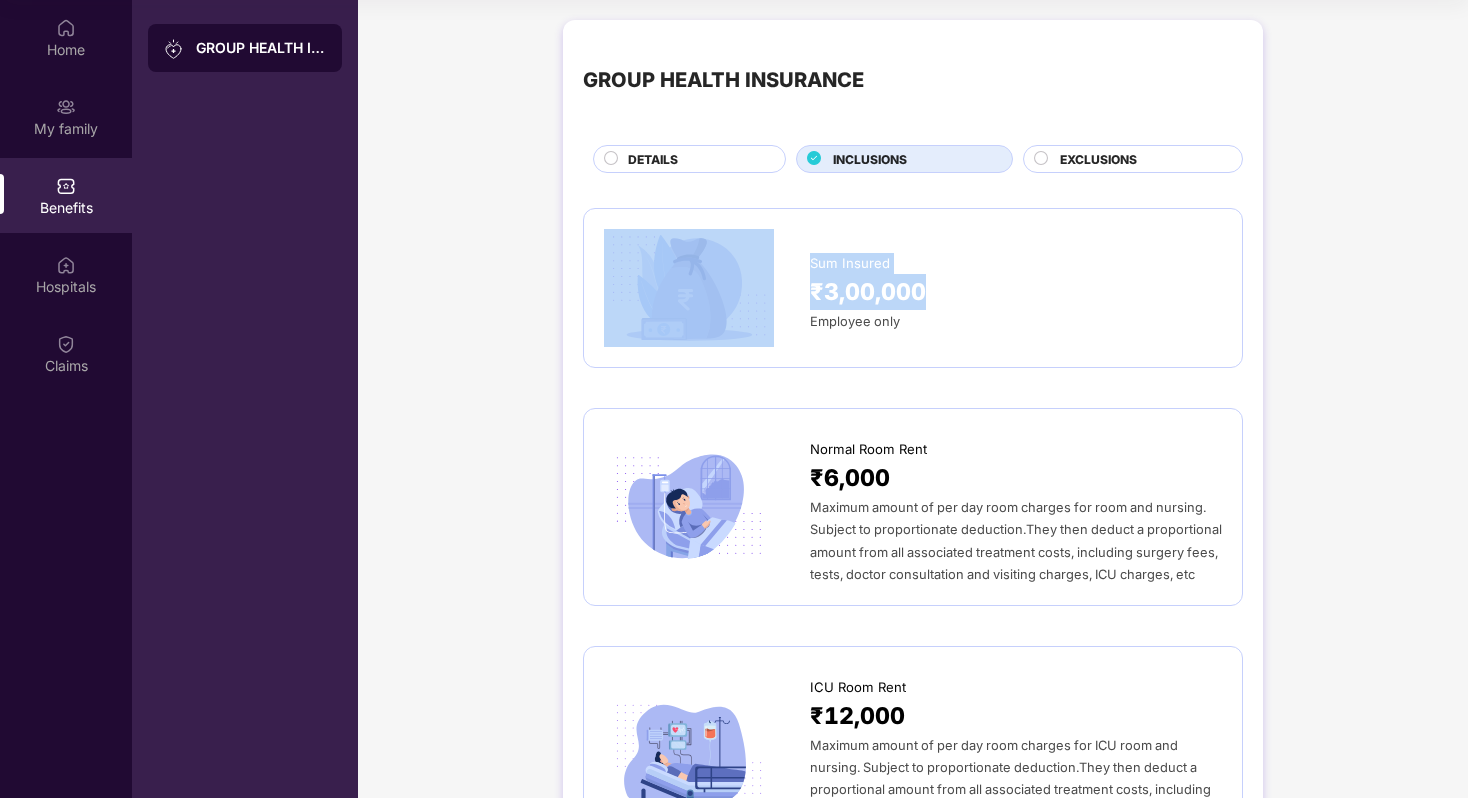 drag, startPoint x: 800, startPoint y: 288, endPoint x: 937, endPoint y: 288, distance: 137 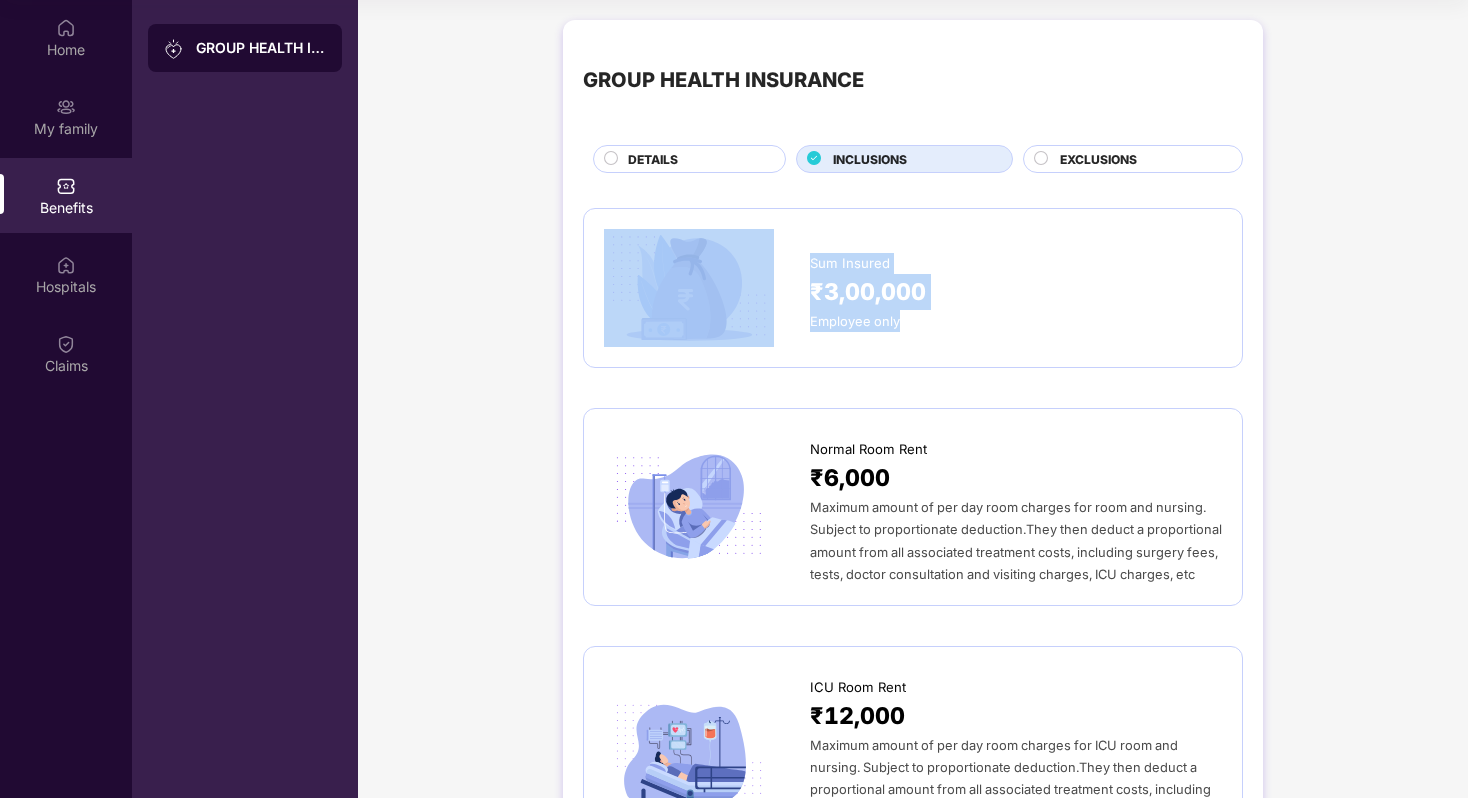 drag, startPoint x: 796, startPoint y: 312, endPoint x: 979, endPoint y: 312, distance: 183 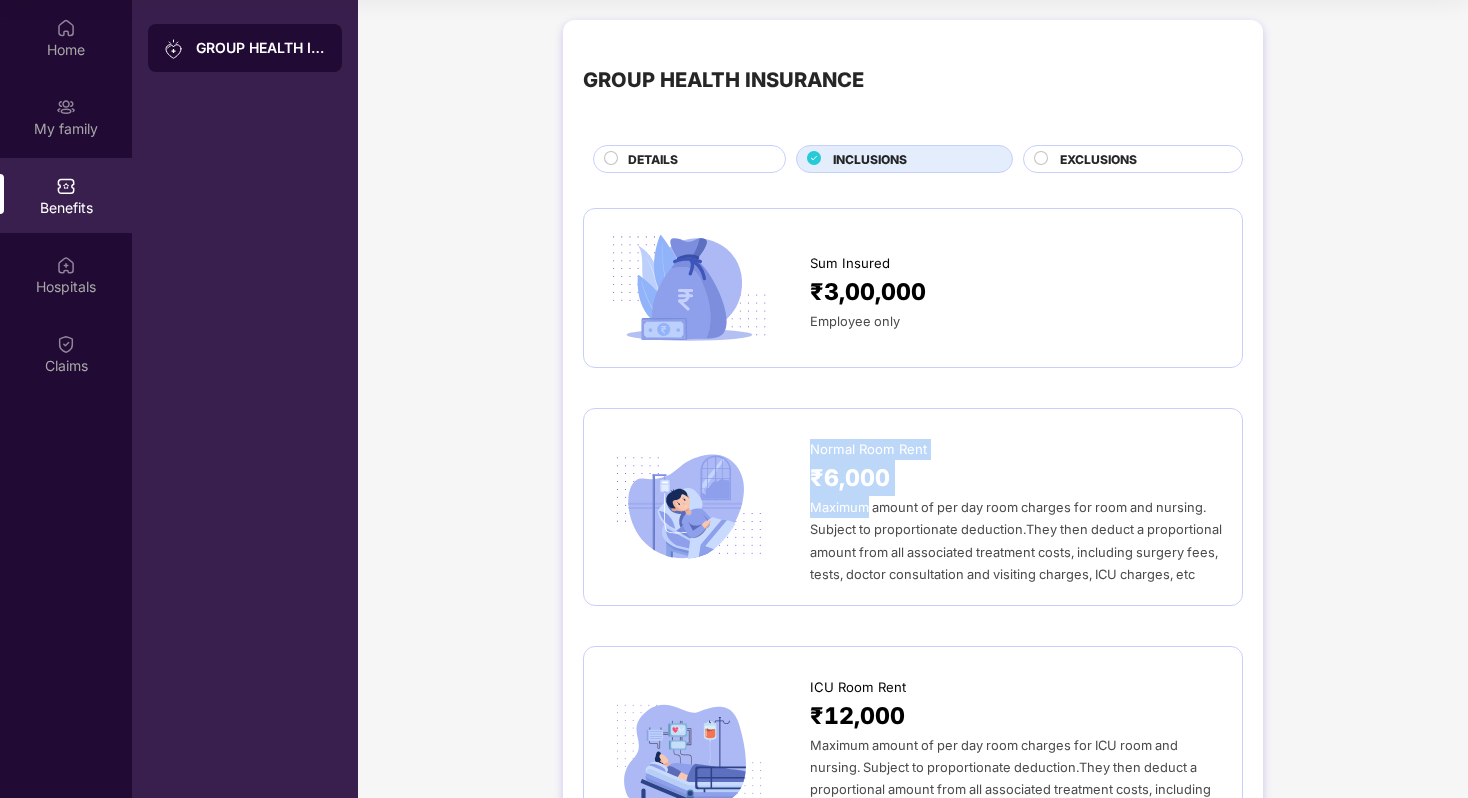 drag, startPoint x: 807, startPoint y: 440, endPoint x: 885, endPoint y: 530, distance: 119.096596 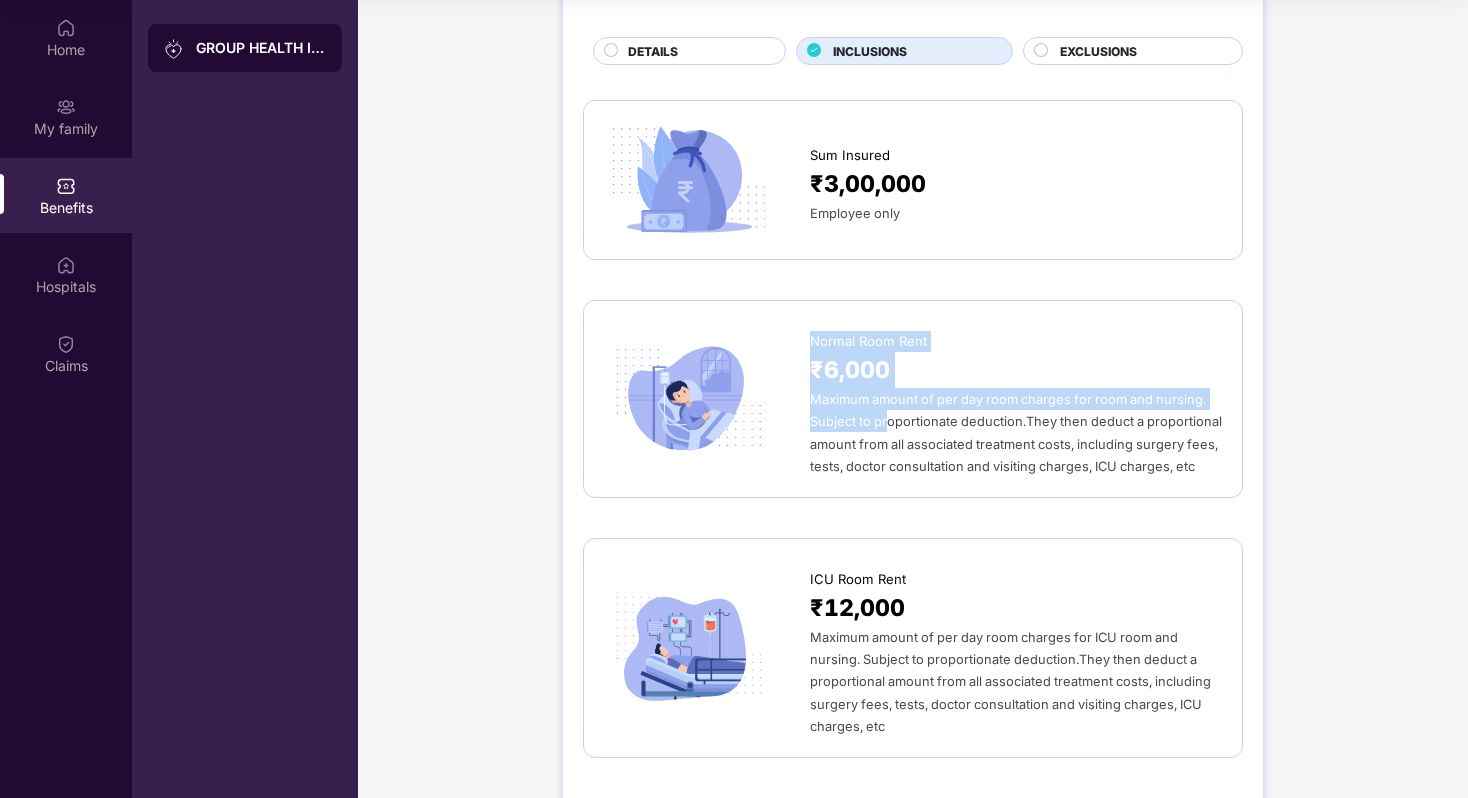 scroll, scrollTop: 173, scrollLeft: 0, axis: vertical 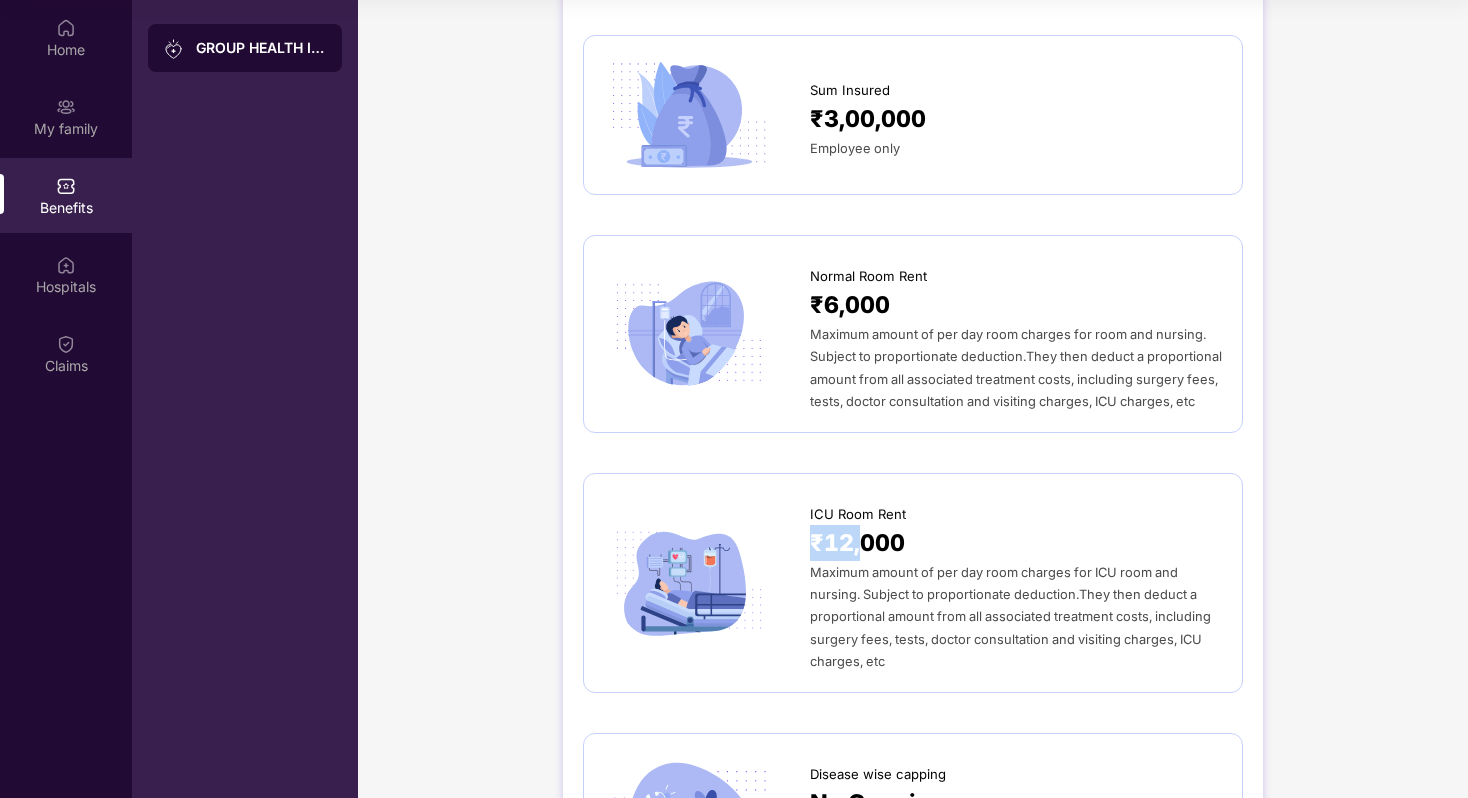 drag, startPoint x: 813, startPoint y: 527, endPoint x: 866, endPoint y: 570, distance: 68.24954 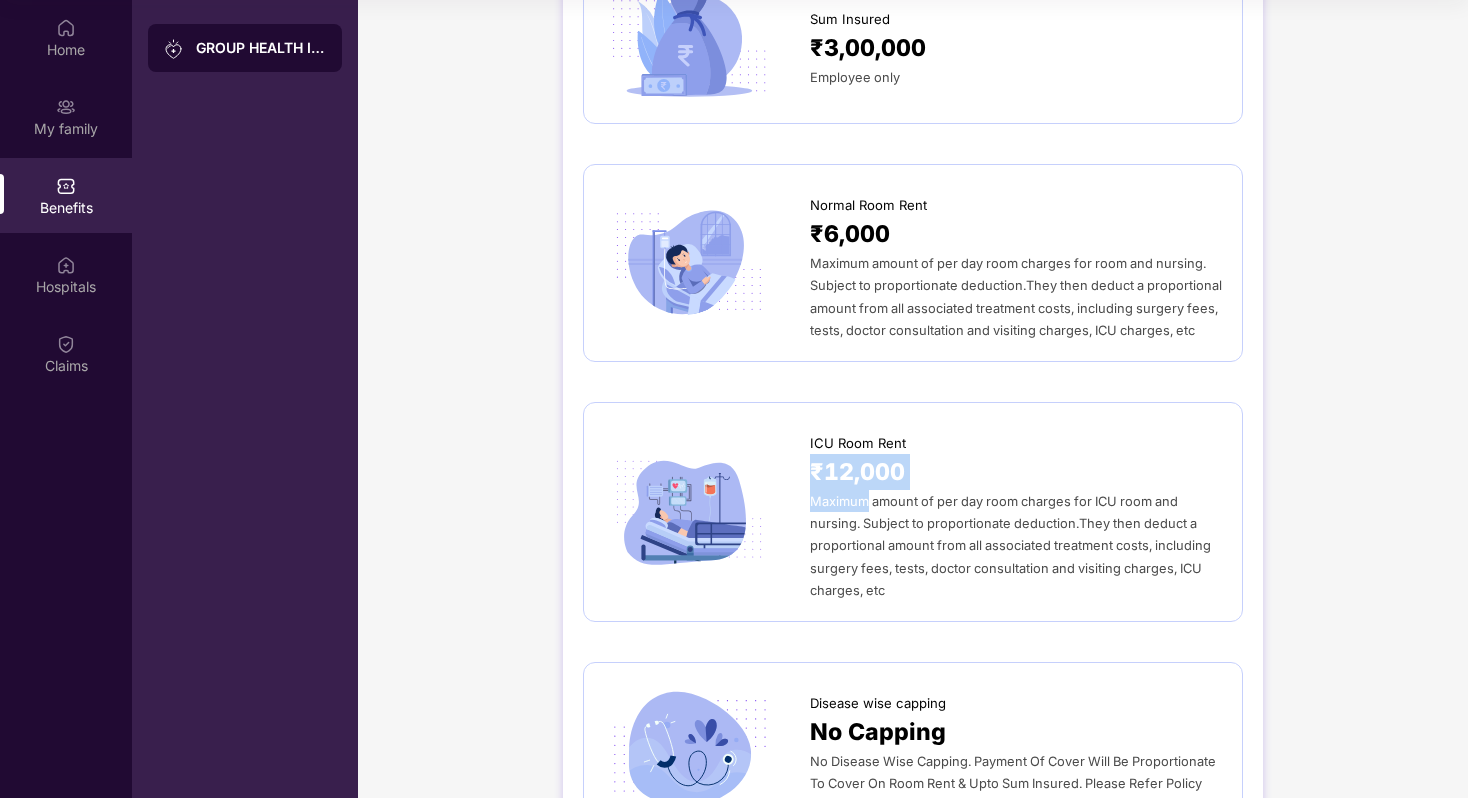 scroll, scrollTop: 321, scrollLeft: 0, axis: vertical 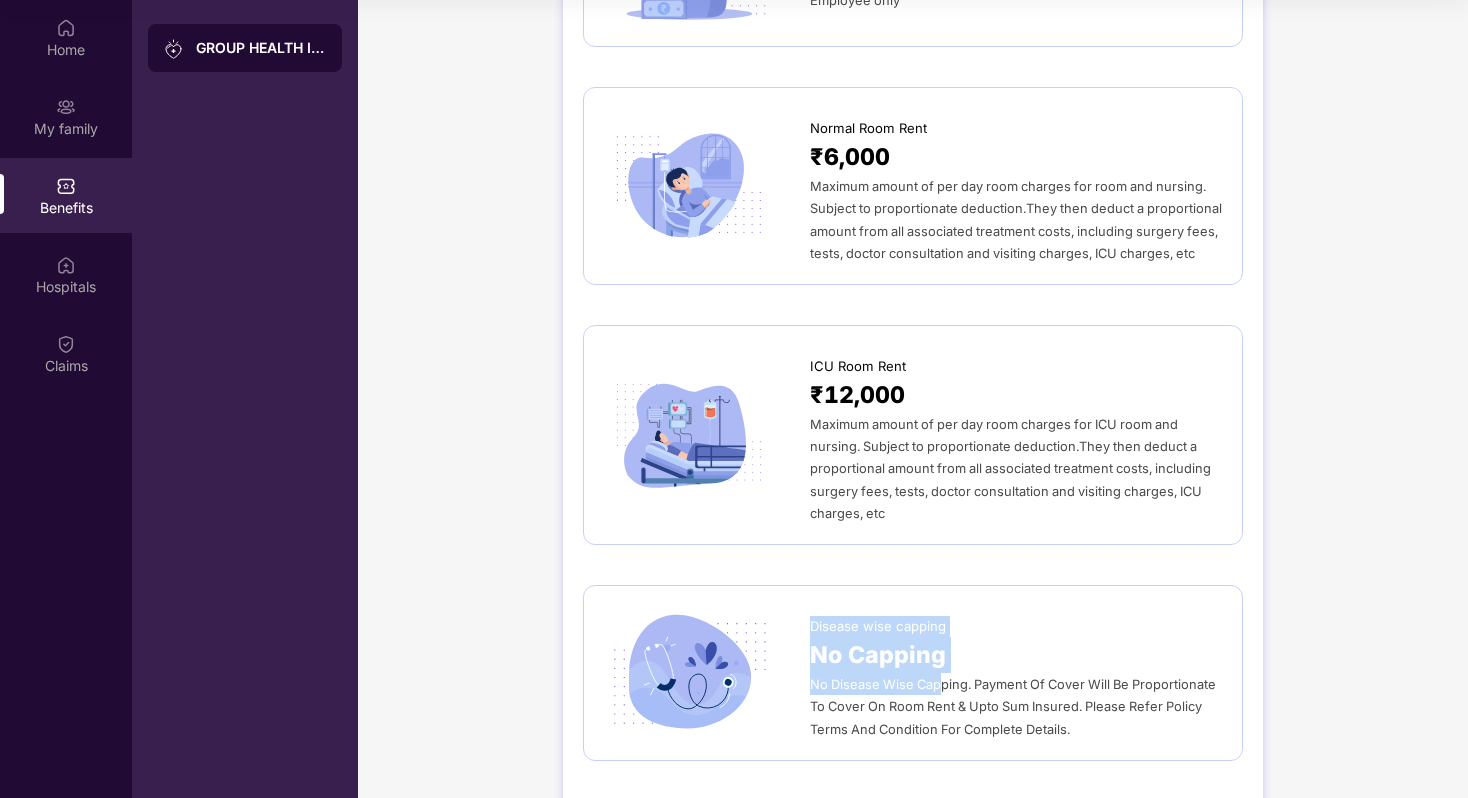 drag, startPoint x: 810, startPoint y: 623, endPoint x: 944, endPoint y: 692, distance: 150.7216 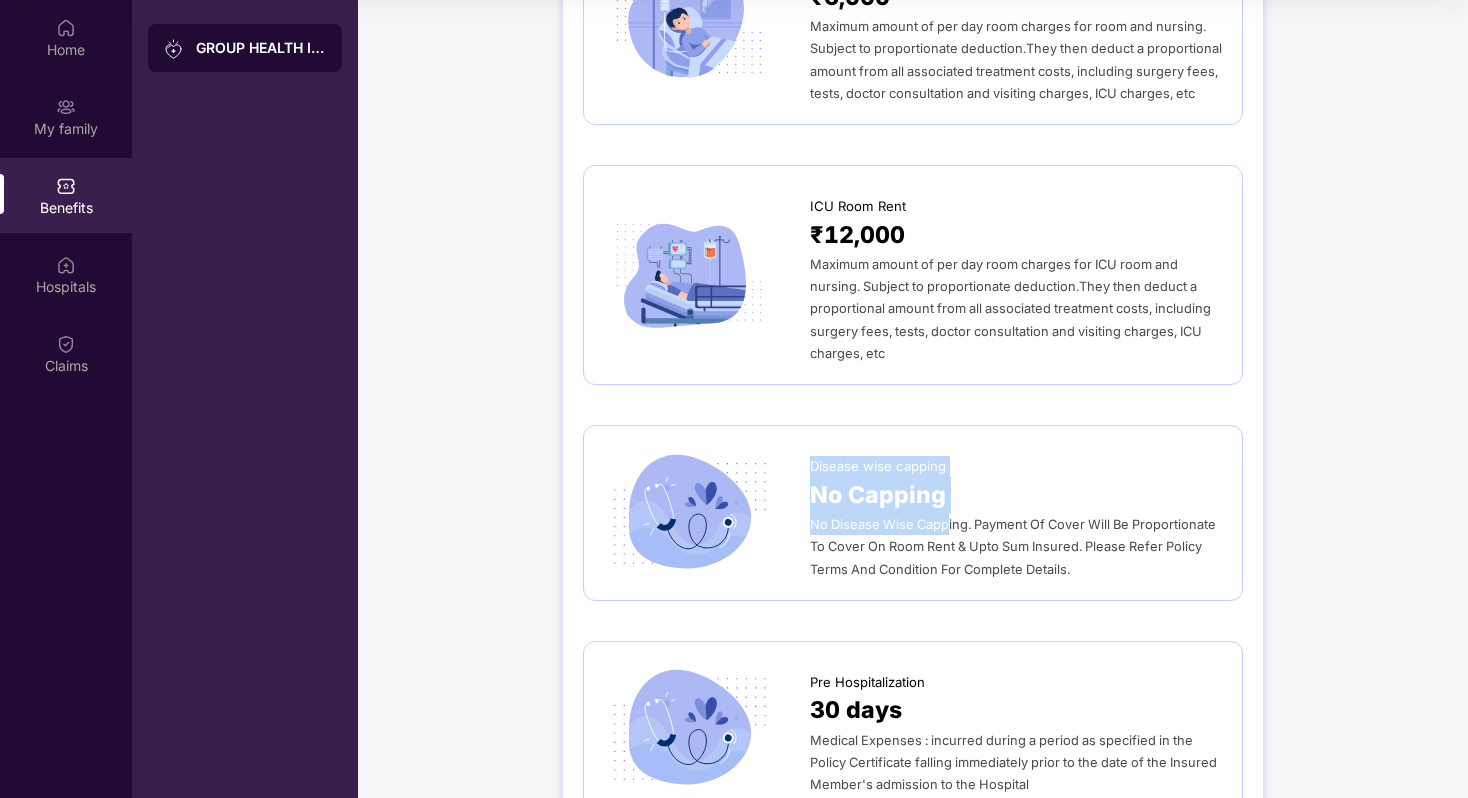 scroll, scrollTop: 540, scrollLeft: 0, axis: vertical 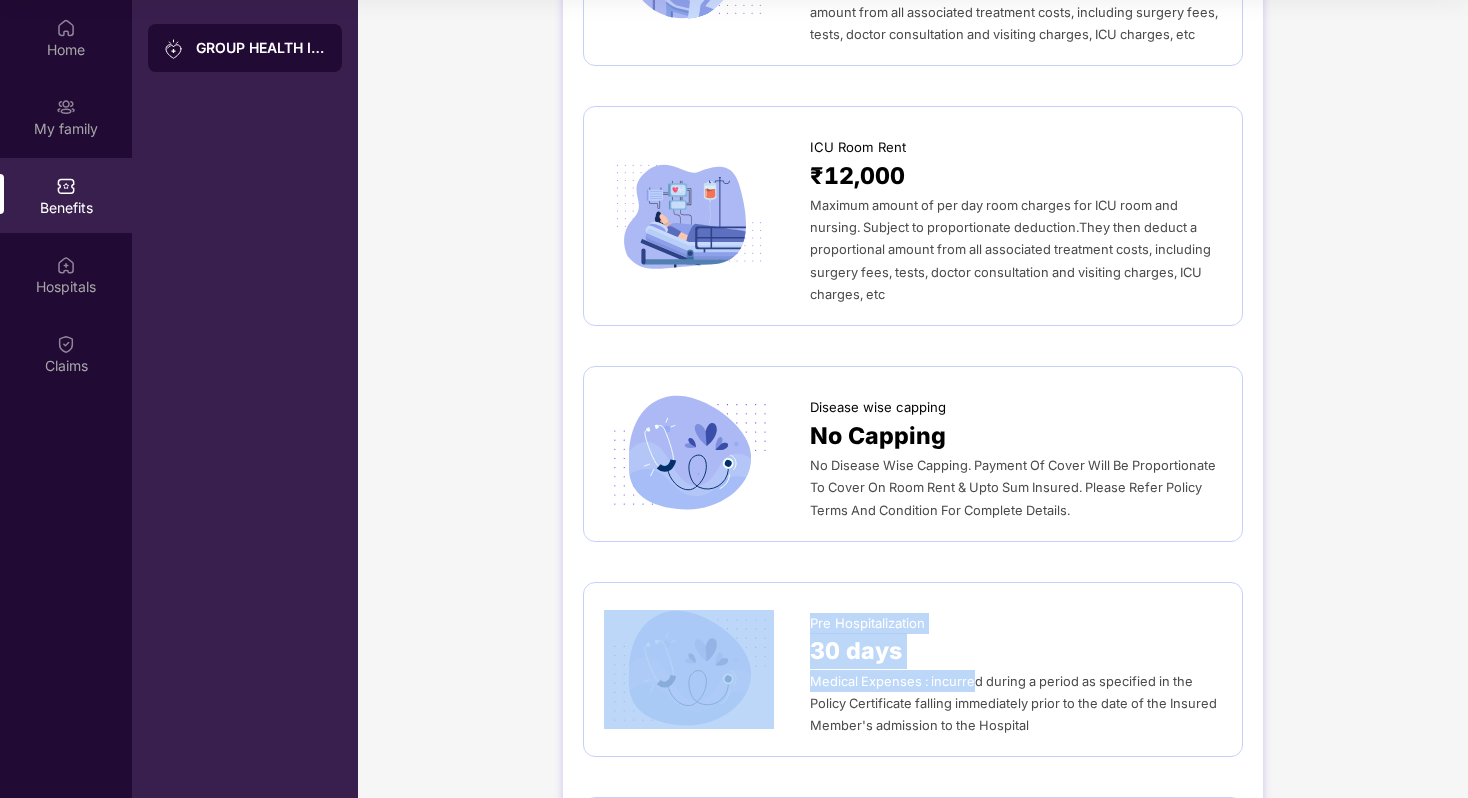 drag, startPoint x: 800, startPoint y: 634, endPoint x: 976, endPoint y: 678, distance: 181.41664 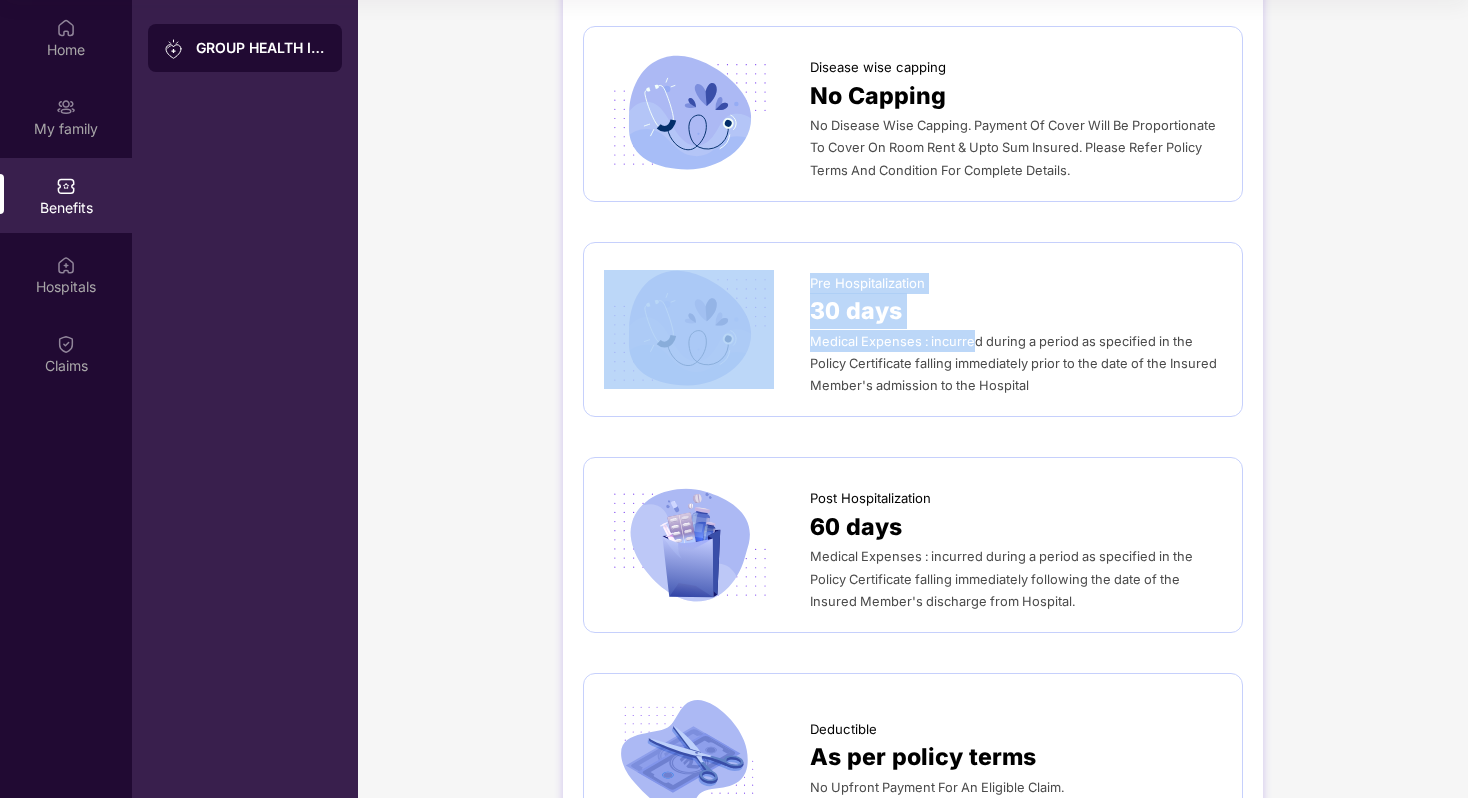 scroll, scrollTop: 910, scrollLeft: 0, axis: vertical 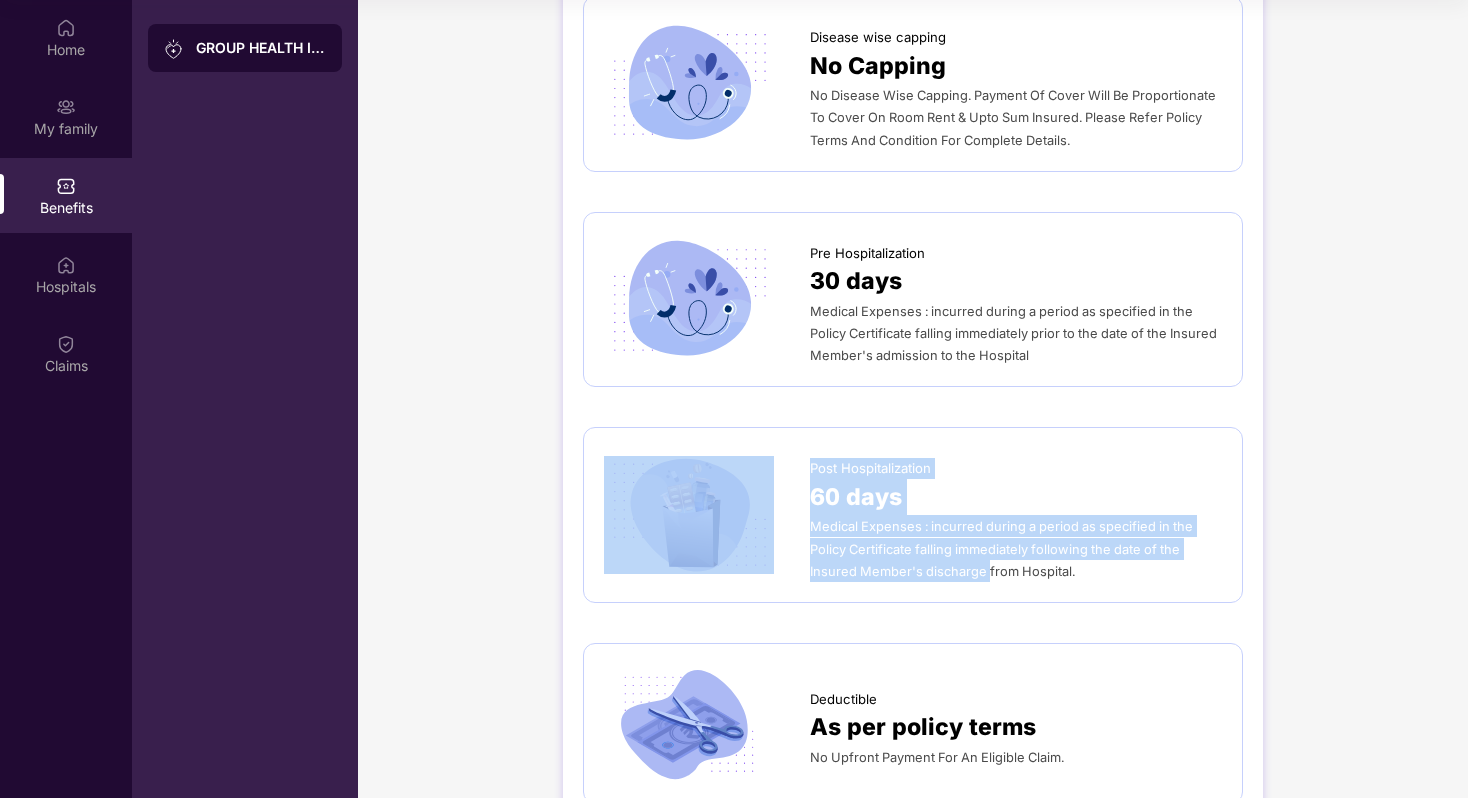 drag, startPoint x: 799, startPoint y: 466, endPoint x: 986, endPoint y: 558, distance: 208.40585 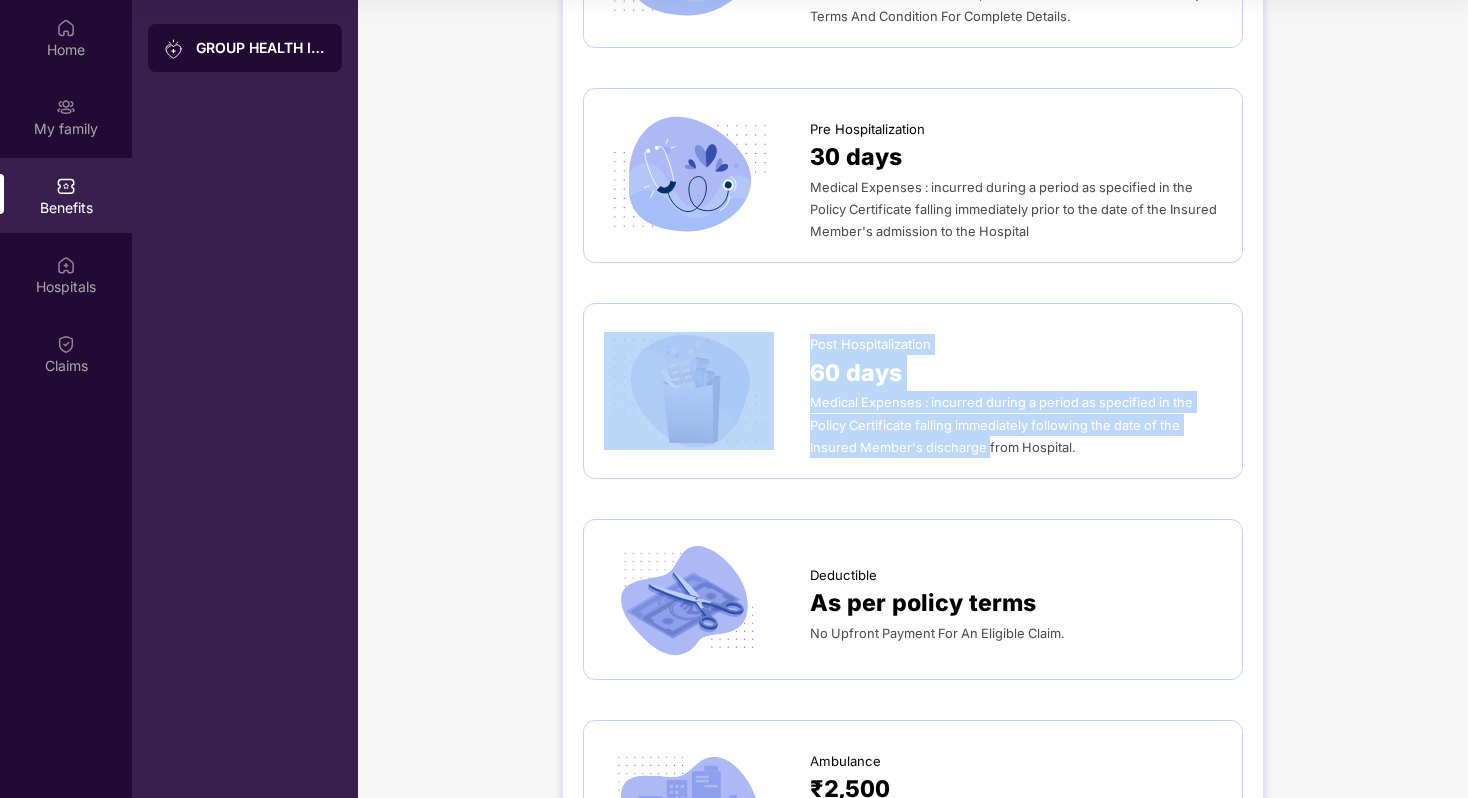 scroll, scrollTop: 1254, scrollLeft: 0, axis: vertical 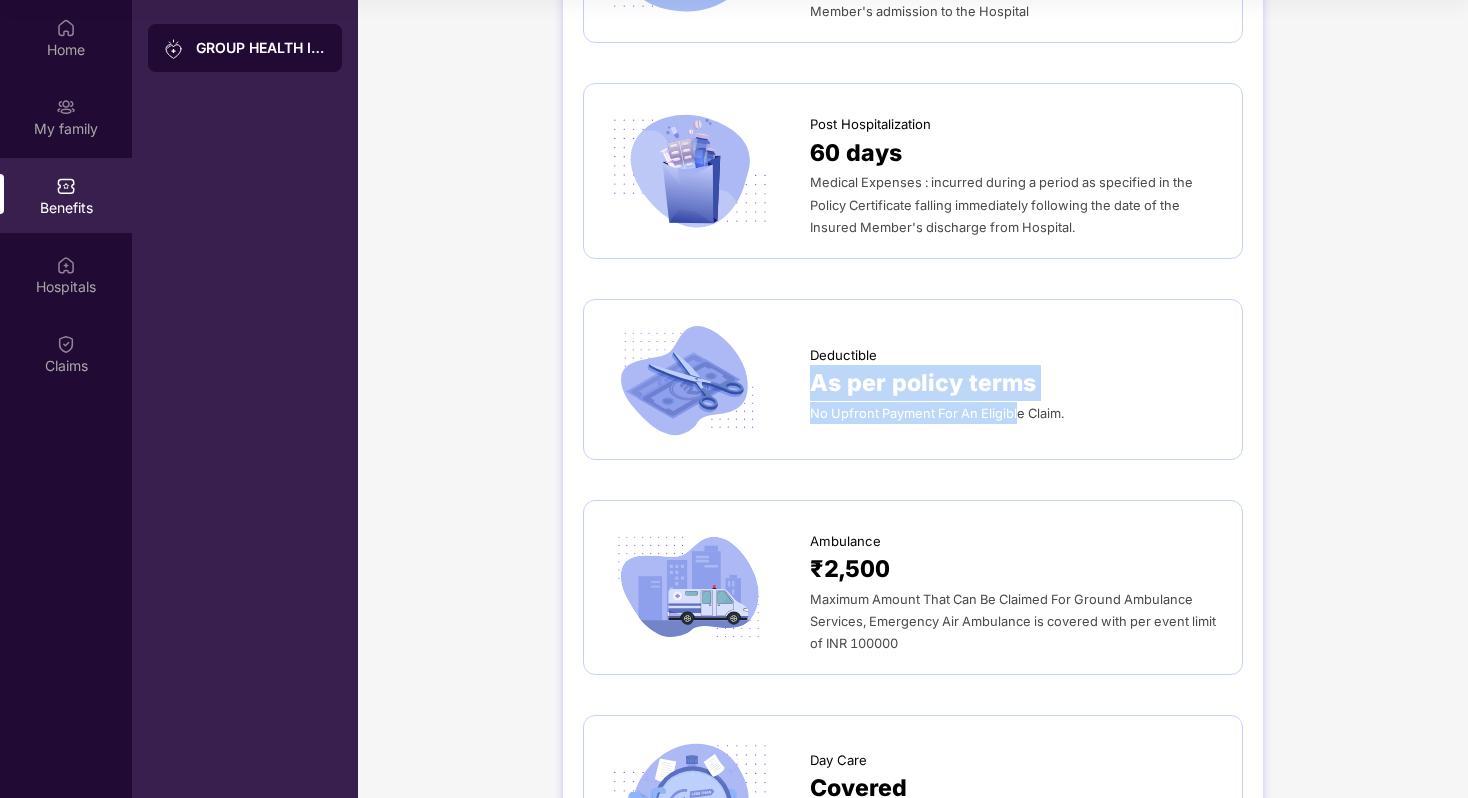 drag, startPoint x: 809, startPoint y: 373, endPoint x: 1018, endPoint y: 409, distance: 212.07782 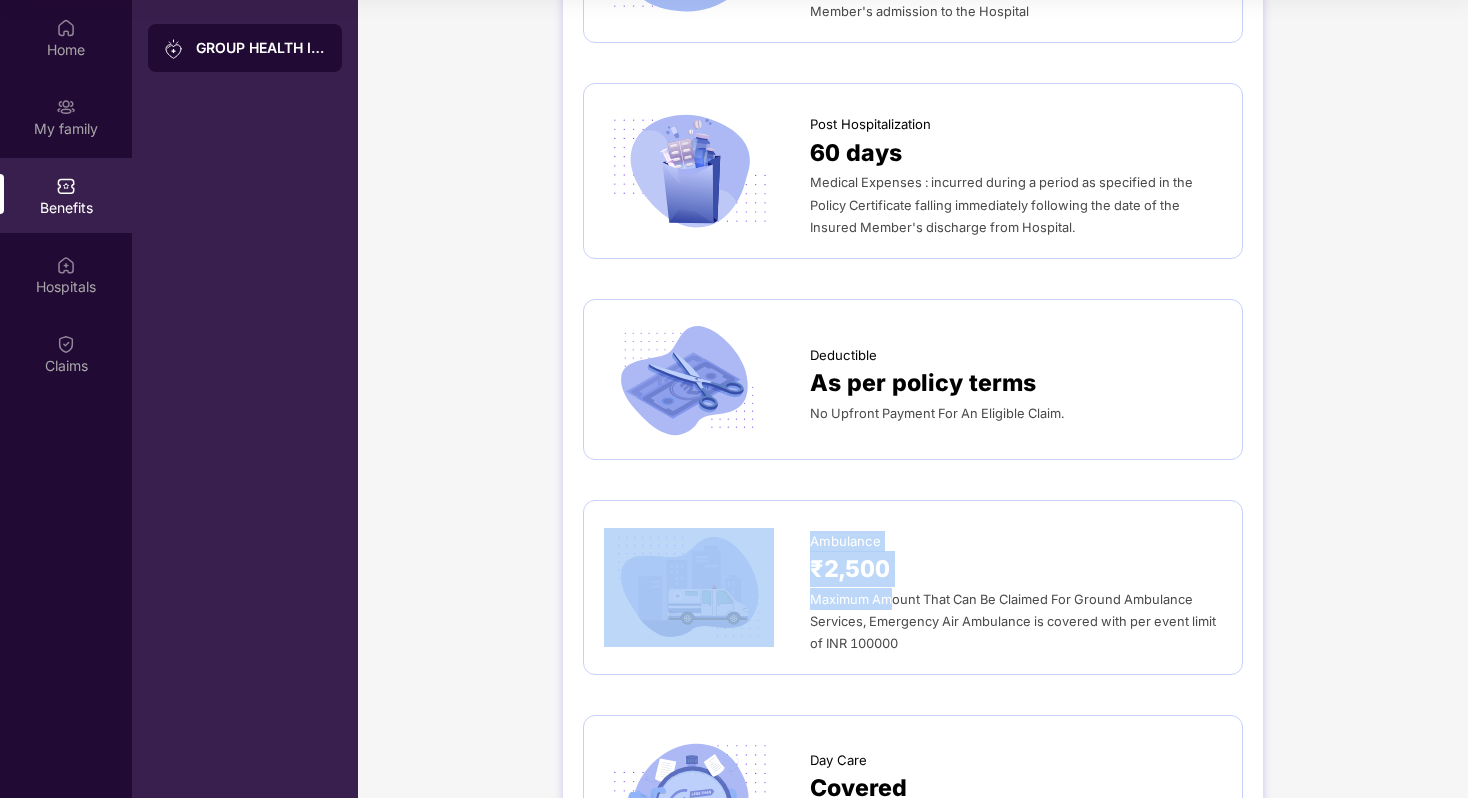 drag, startPoint x: 805, startPoint y: 543, endPoint x: 893, endPoint y: 600, distance: 104.84751 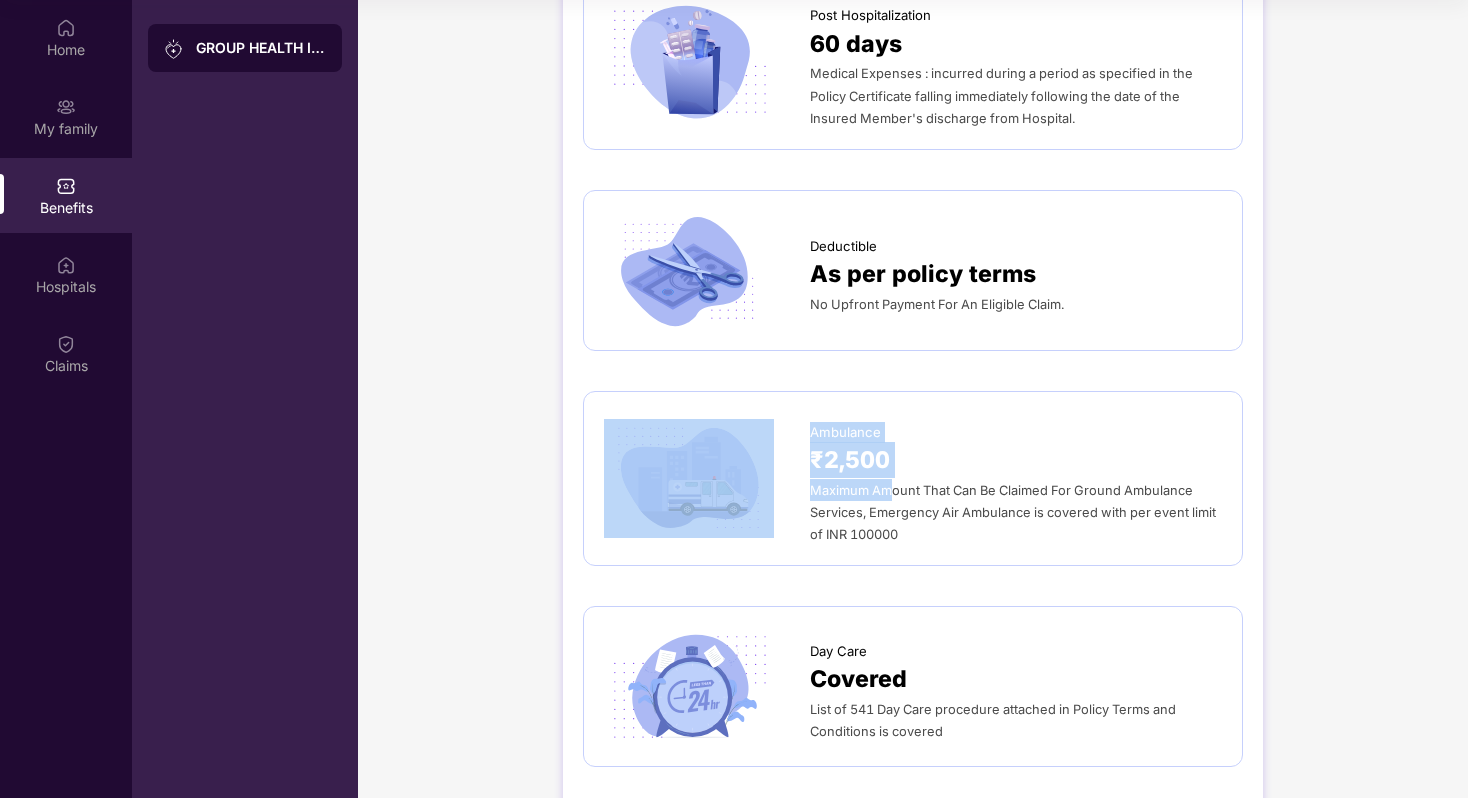 scroll, scrollTop: 1507, scrollLeft: 0, axis: vertical 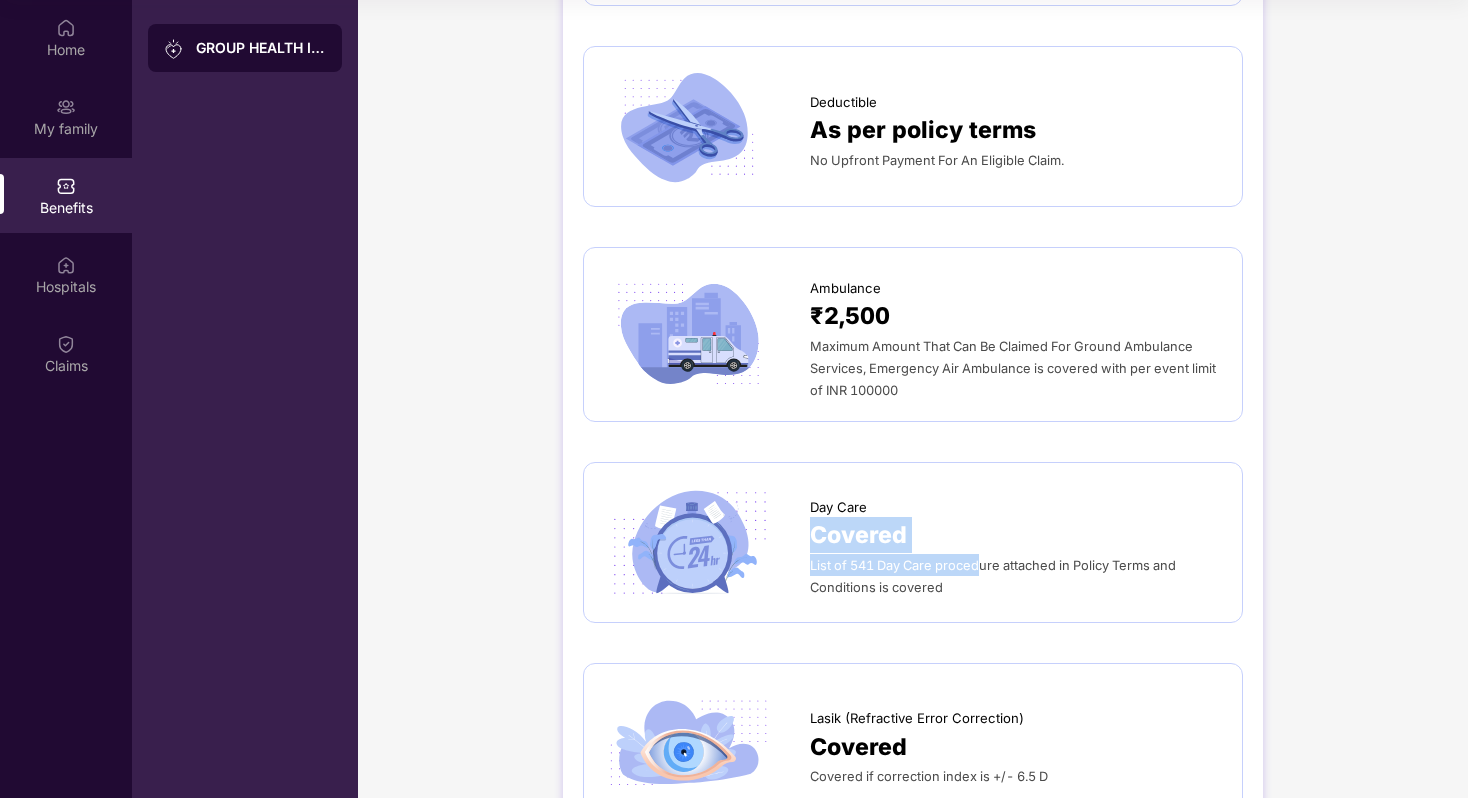 drag, startPoint x: 835, startPoint y: 521, endPoint x: 981, endPoint y: 560, distance: 151.11916 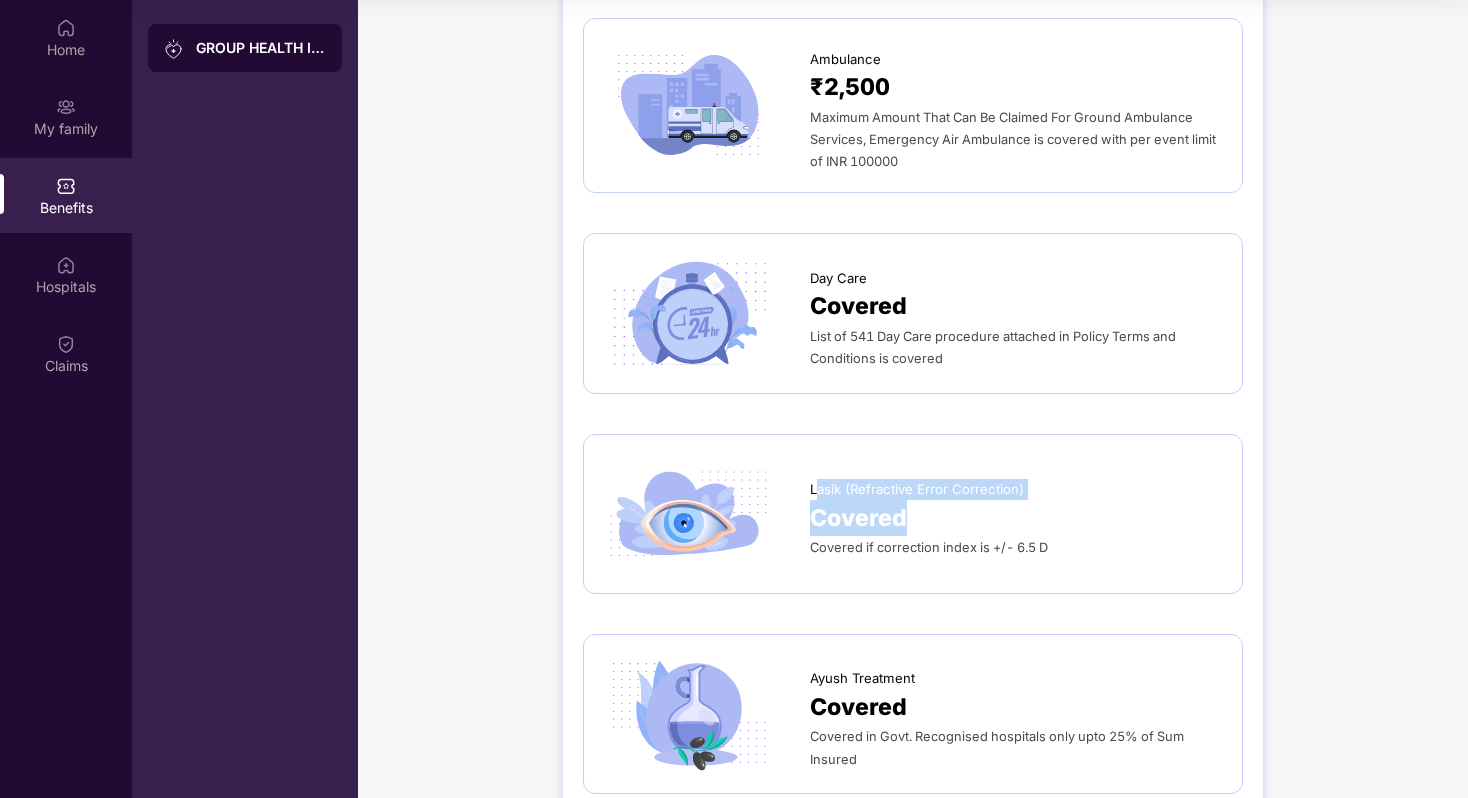 drag, startPoint x: 817, startPoint y: 482, endPoint x: 982, endPoint y: 515, distance: 168.26764 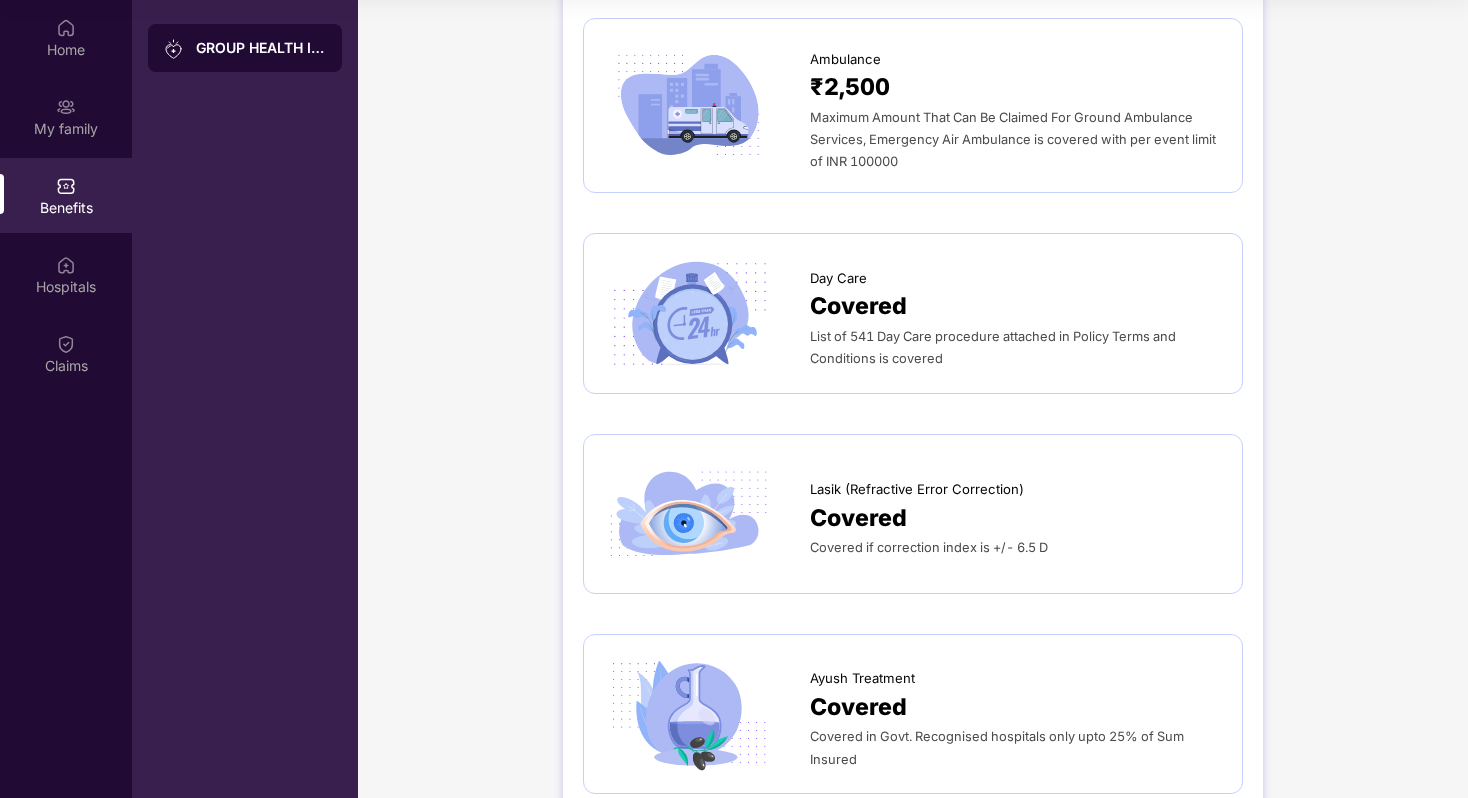 click on "Lasik (Refractive Error Correction)  Covered Covered if correction index is +/­- 6.5 D" at bounding box center [913, 514] 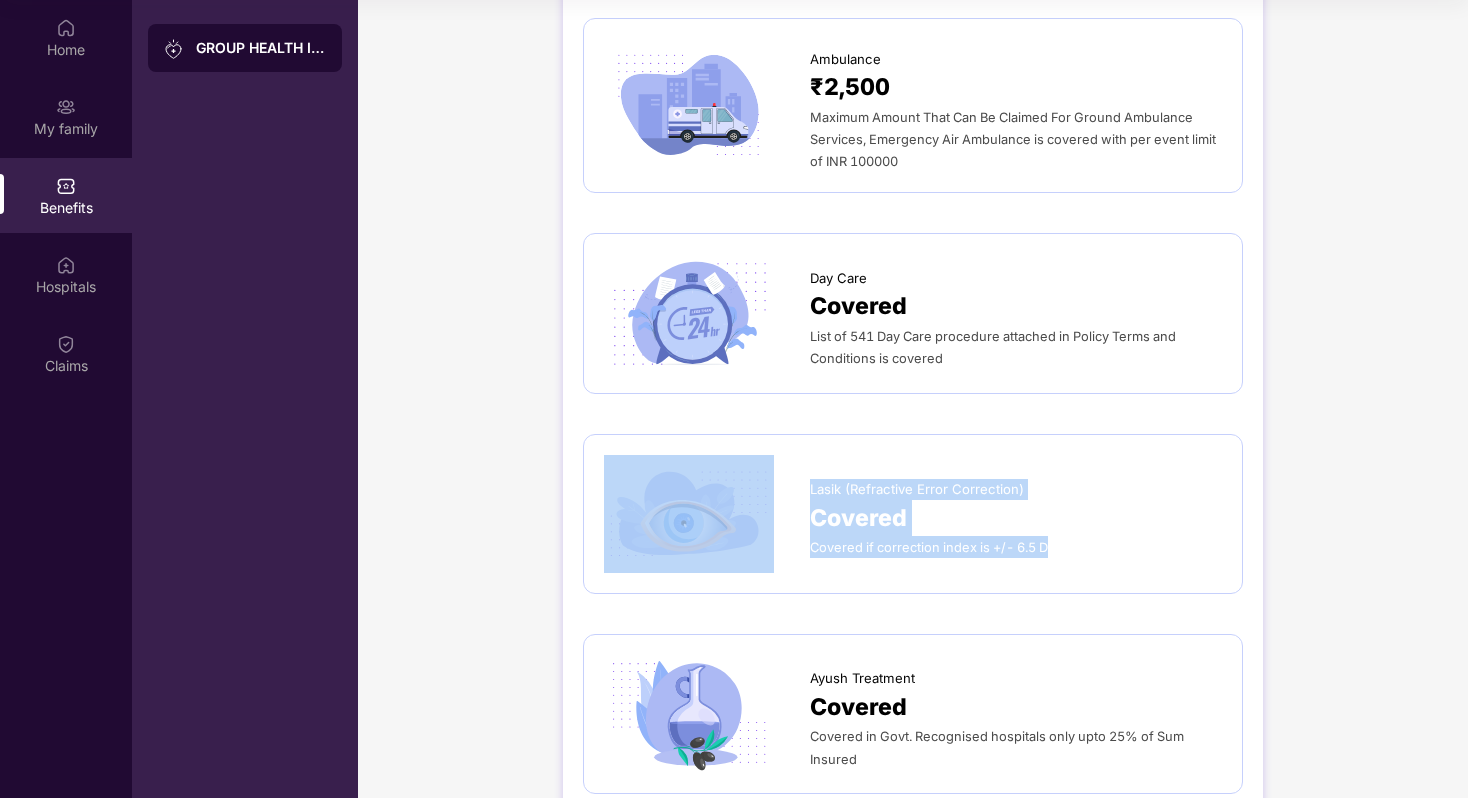 drag, startPoint x: 801, startPoint y: 482, endPoint x: 1118, endPoint y: 572, distance: 329.52844 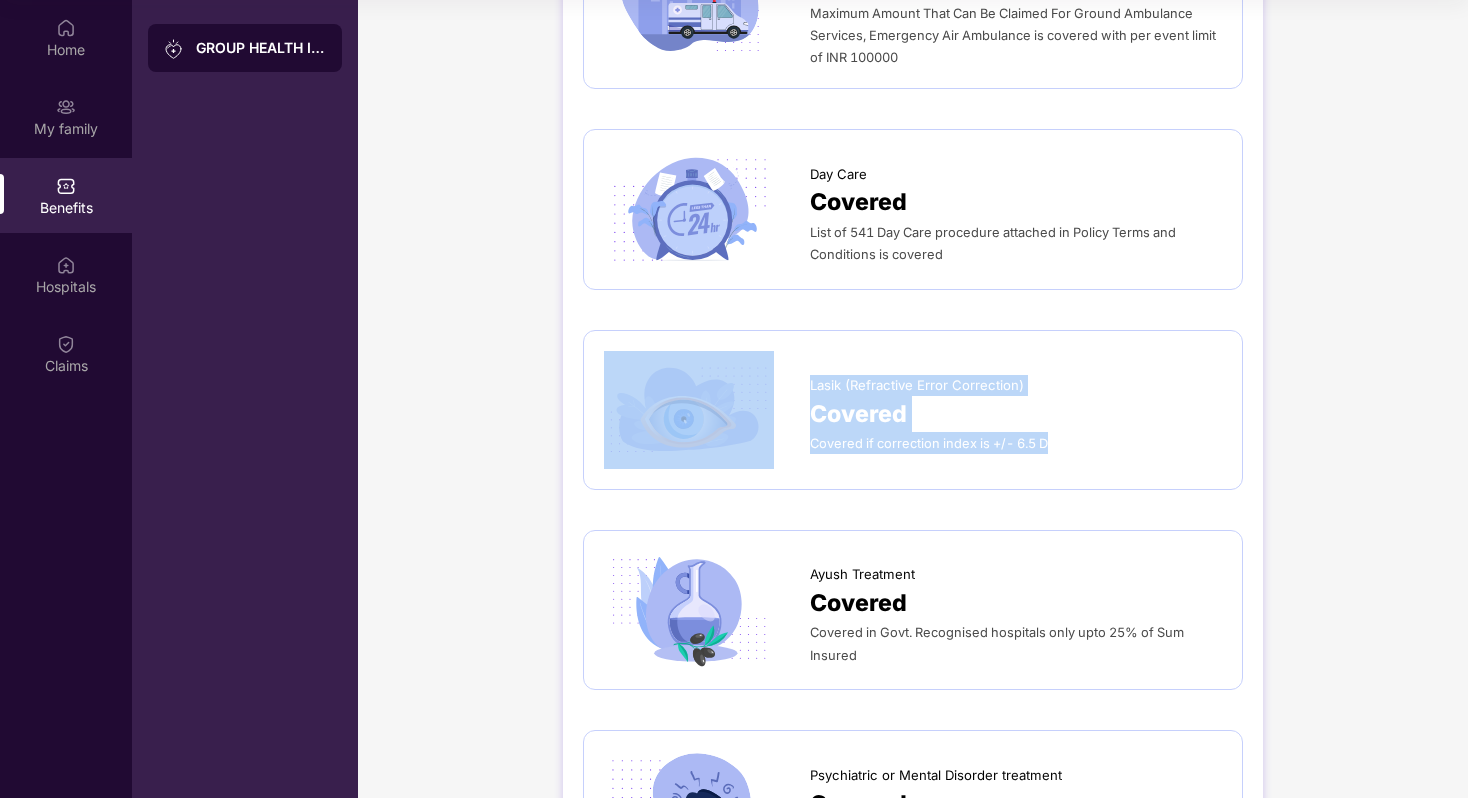 scroll, scrollTop: 1887, scrollLeft: 0, axis: vertical 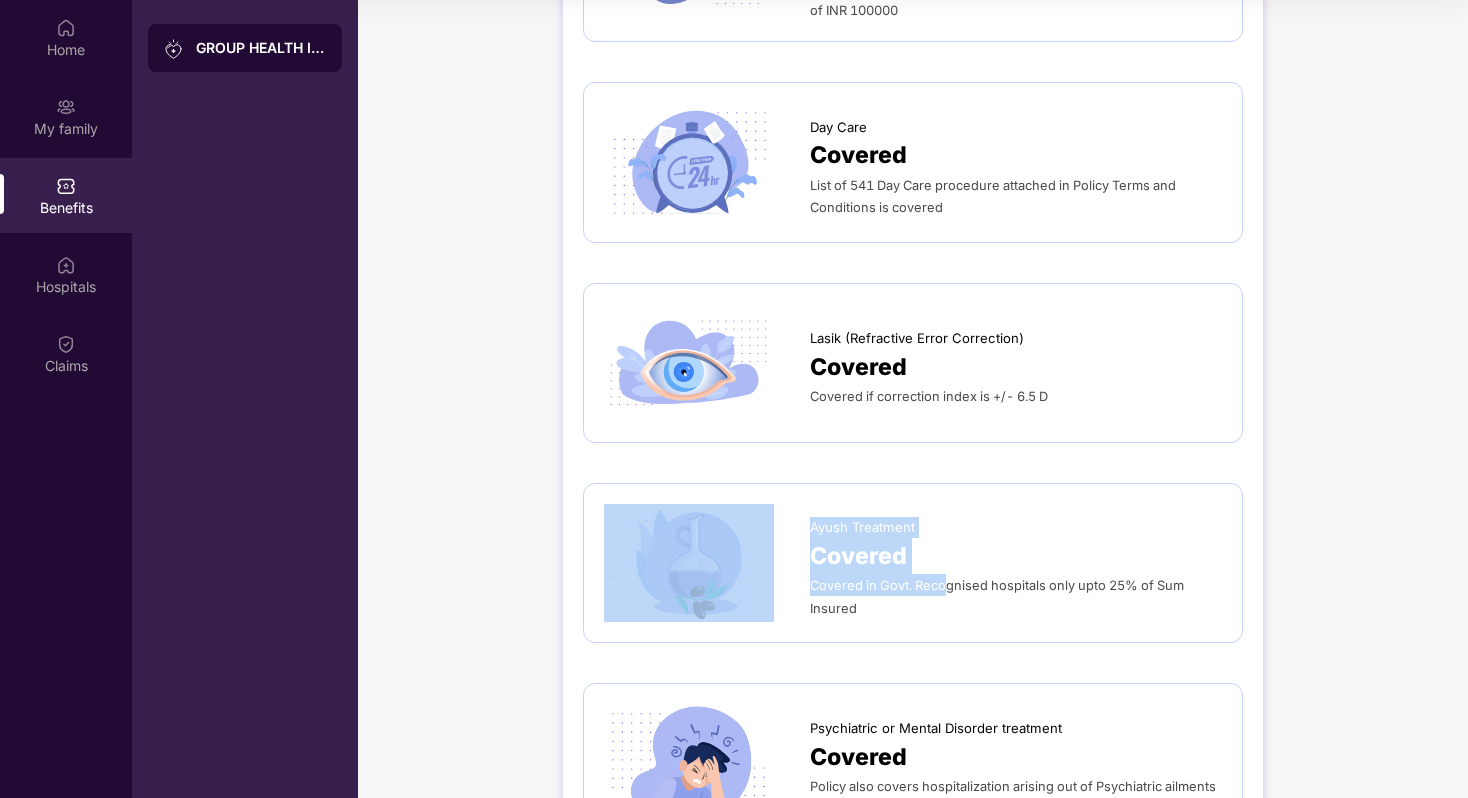 drag, startPoint x: 801, startPoint y: 520, endPoint x: 946, endPoint y: 591, distance: 161.44968 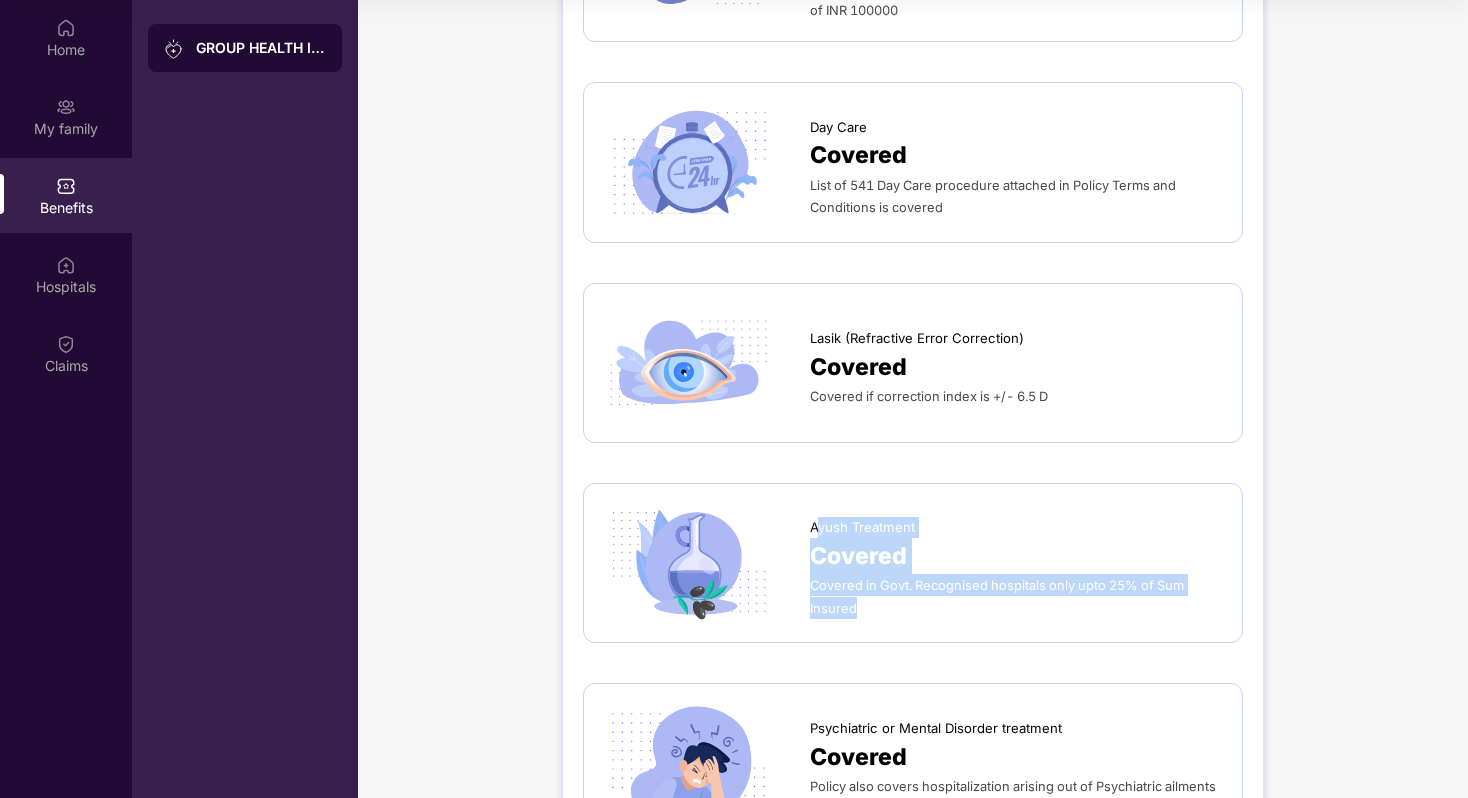 drag, startPoint x: 888, startPoint y: 630, endPoint x: 817, endPoint y: 526, distance: 125.92458 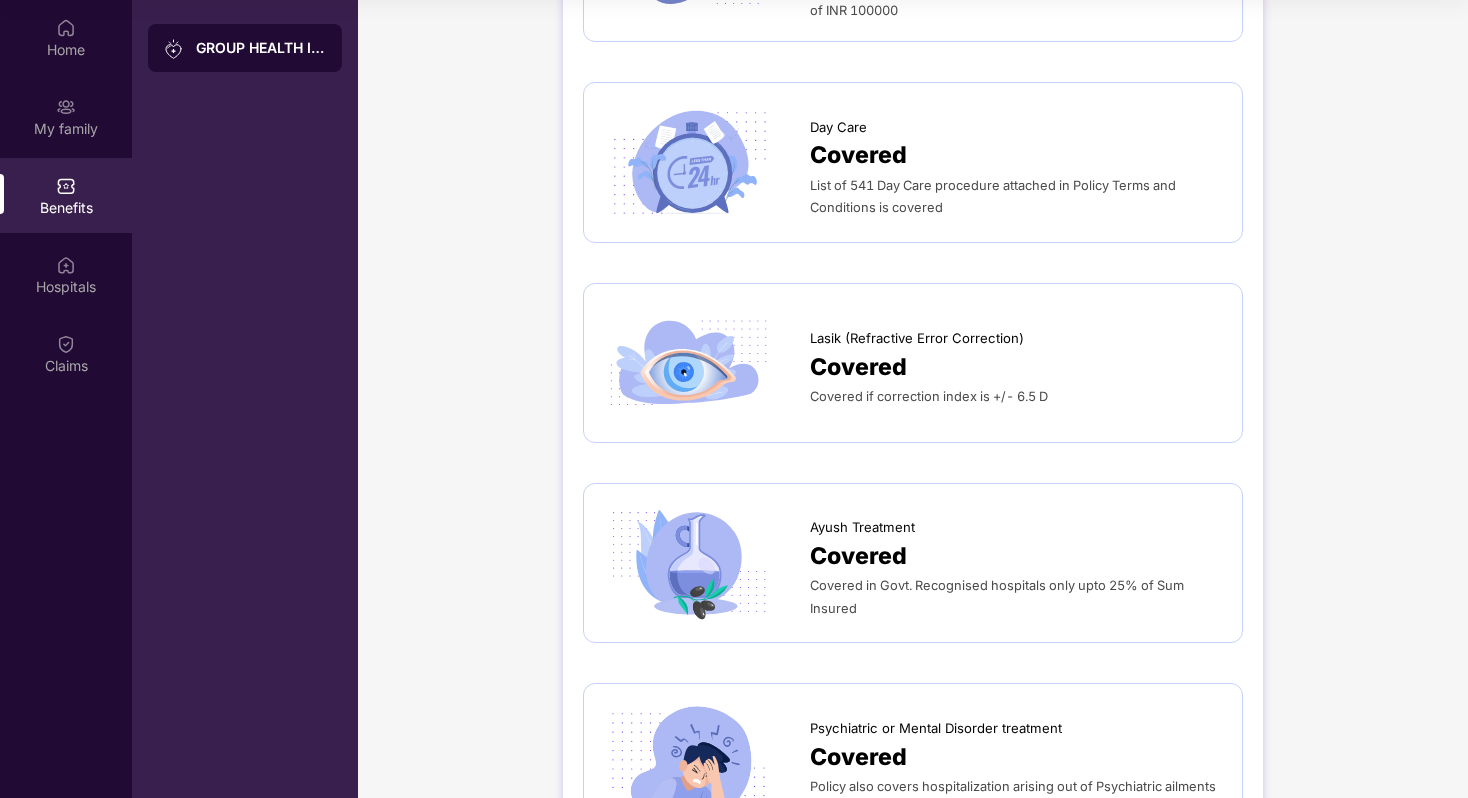 click on "Ayush Treatment Covered Covered in Govt. Recognised hospitals only upto 25% of Sum Insured" at bounding box center [913, 563] 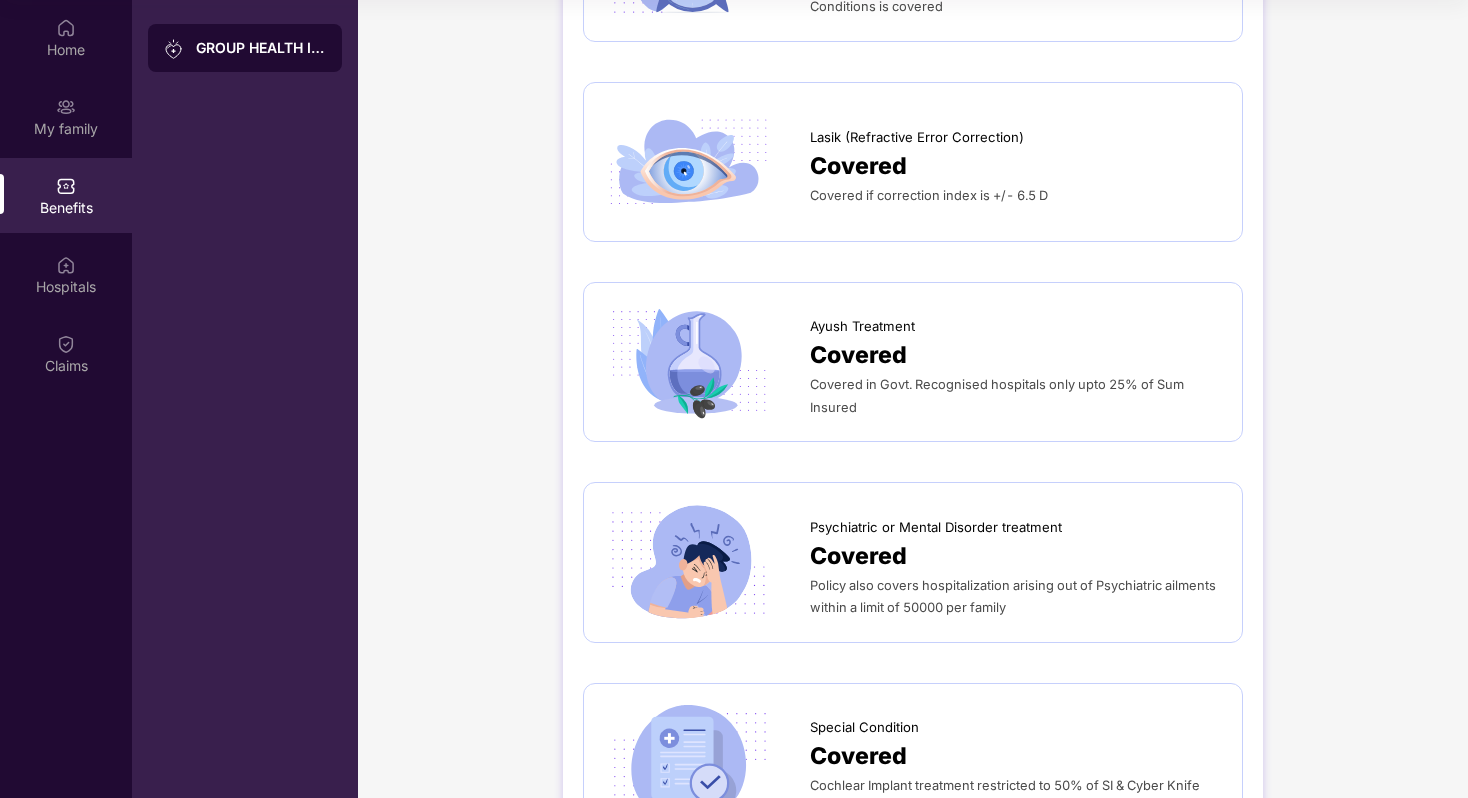 scroll, scrollTop: 2220, scrollLeft: 0, axis: vertical 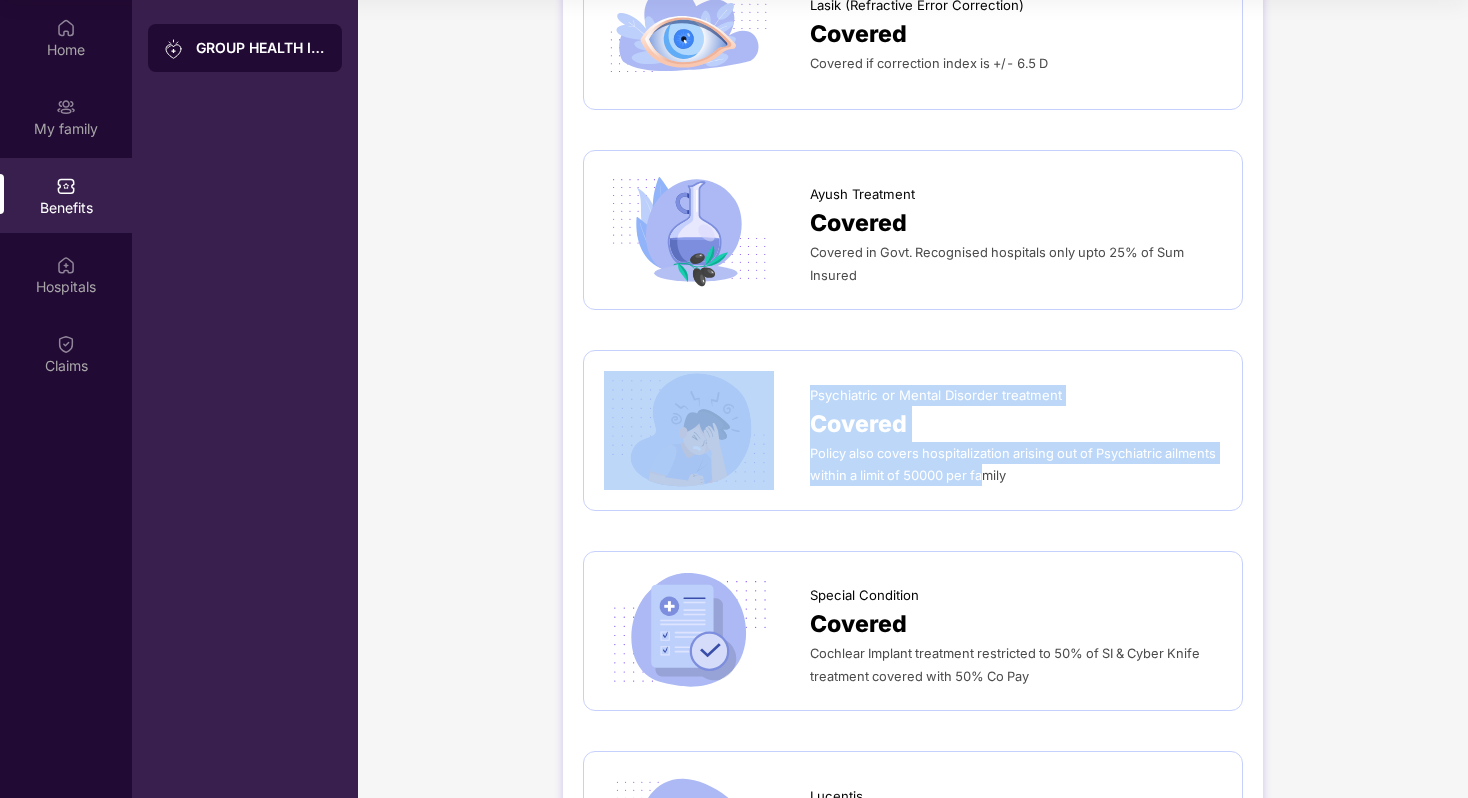 drag, startPoint x: 803, startPoint y: 394, endPoint x: 988, endPoint y: 478, distance: 203.17726 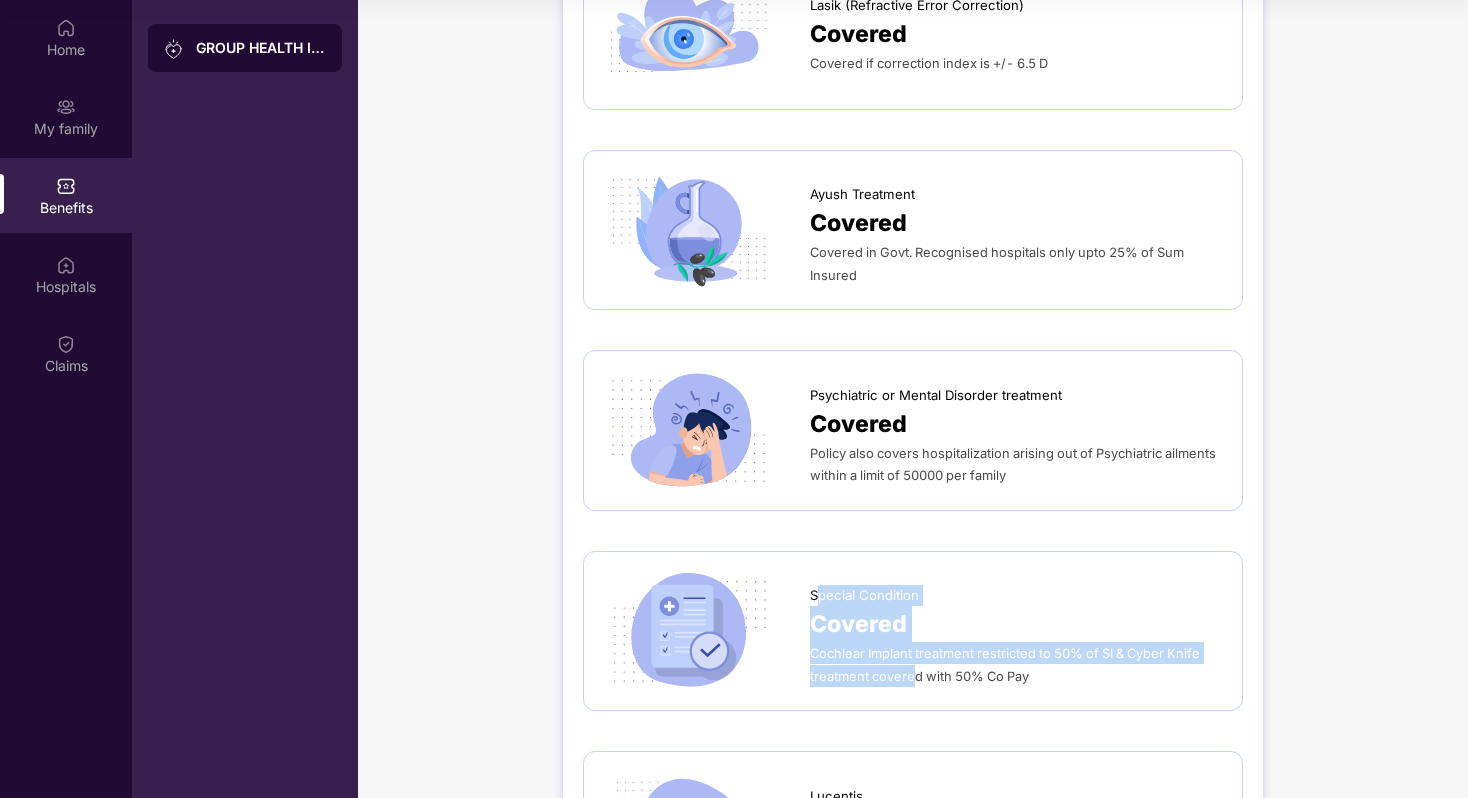 drag, startPoint x: 817, startPoint y: 592, endPoint x: 914, endPoint y: 662, distance: 119.62023 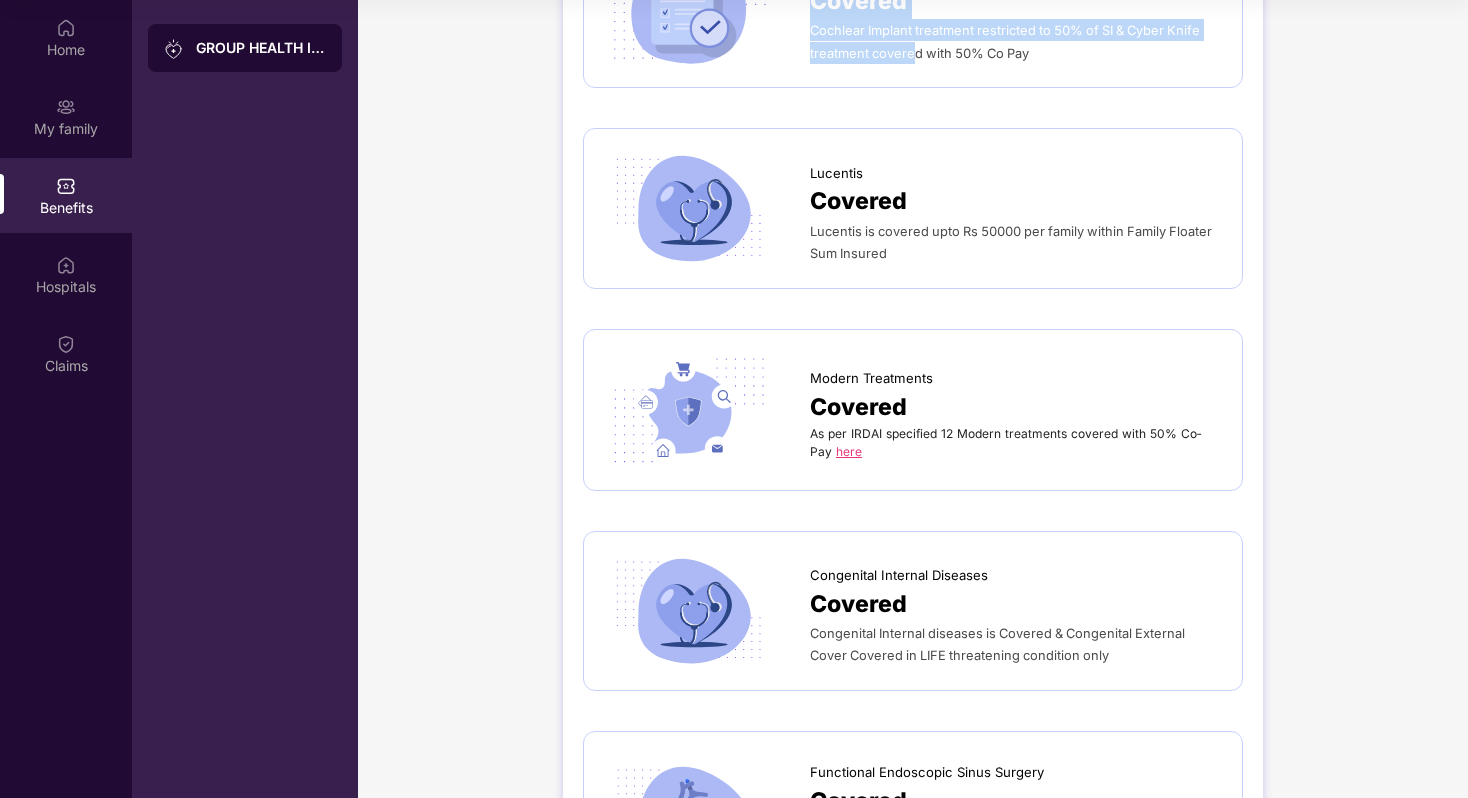 scroll, scrollTop: 2844, scrollLeft: 0, axis: vertical 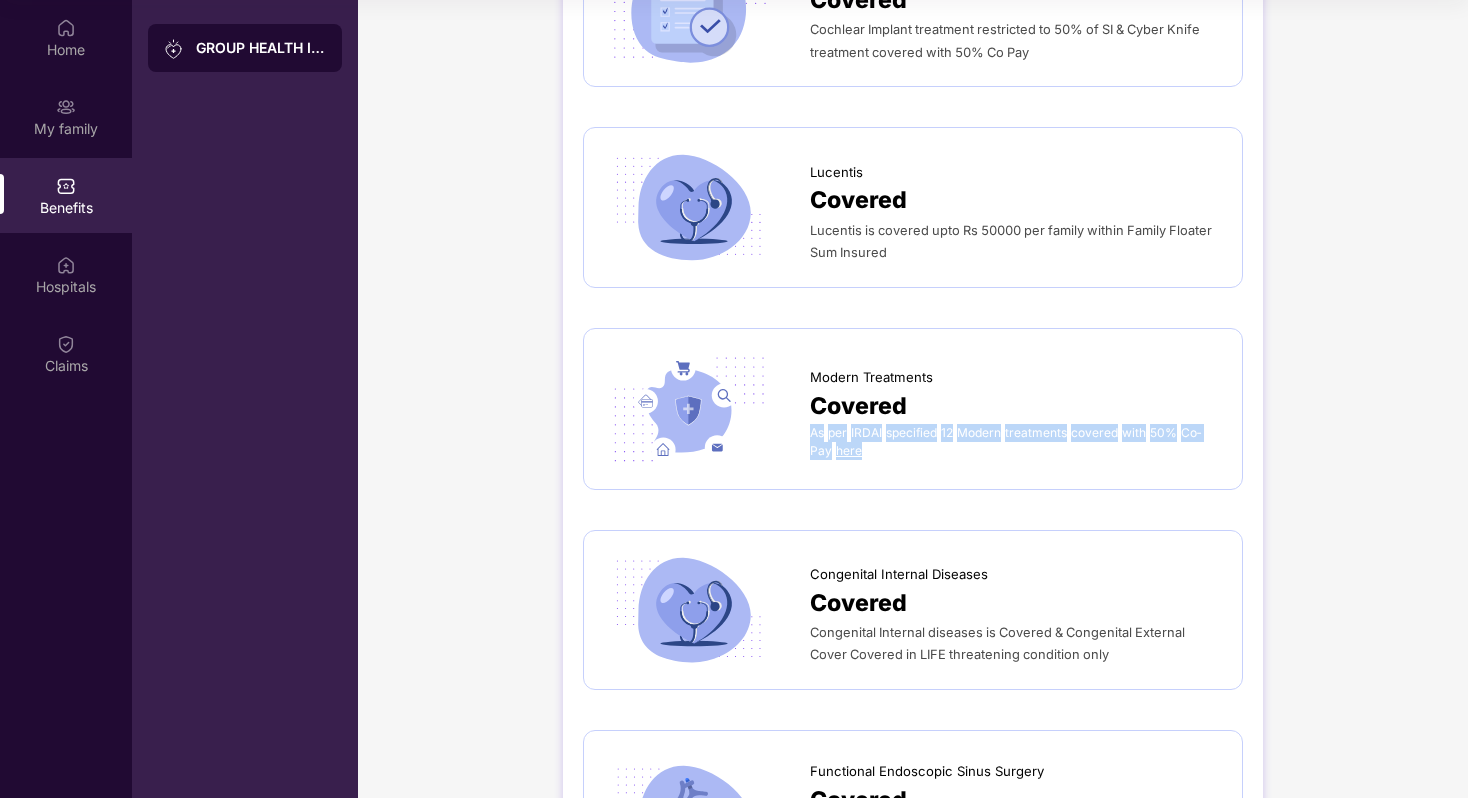 drag, startPoint x: 809, startPoint y: 431, endPoint x: 916, endPoint y: 454, distance: 109.444046 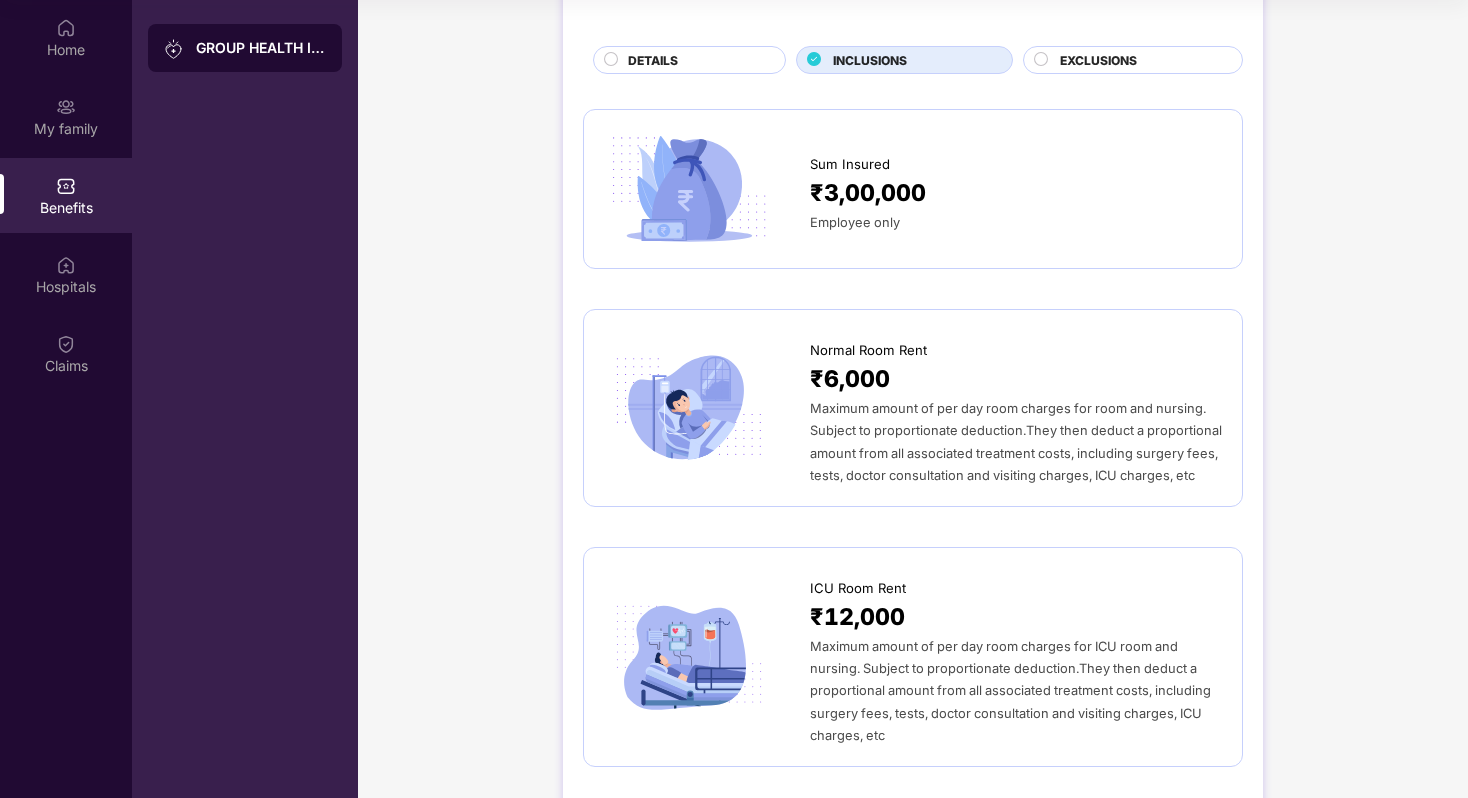 scroll, scrollTop: 0, scrollLeft: 0, axis: both 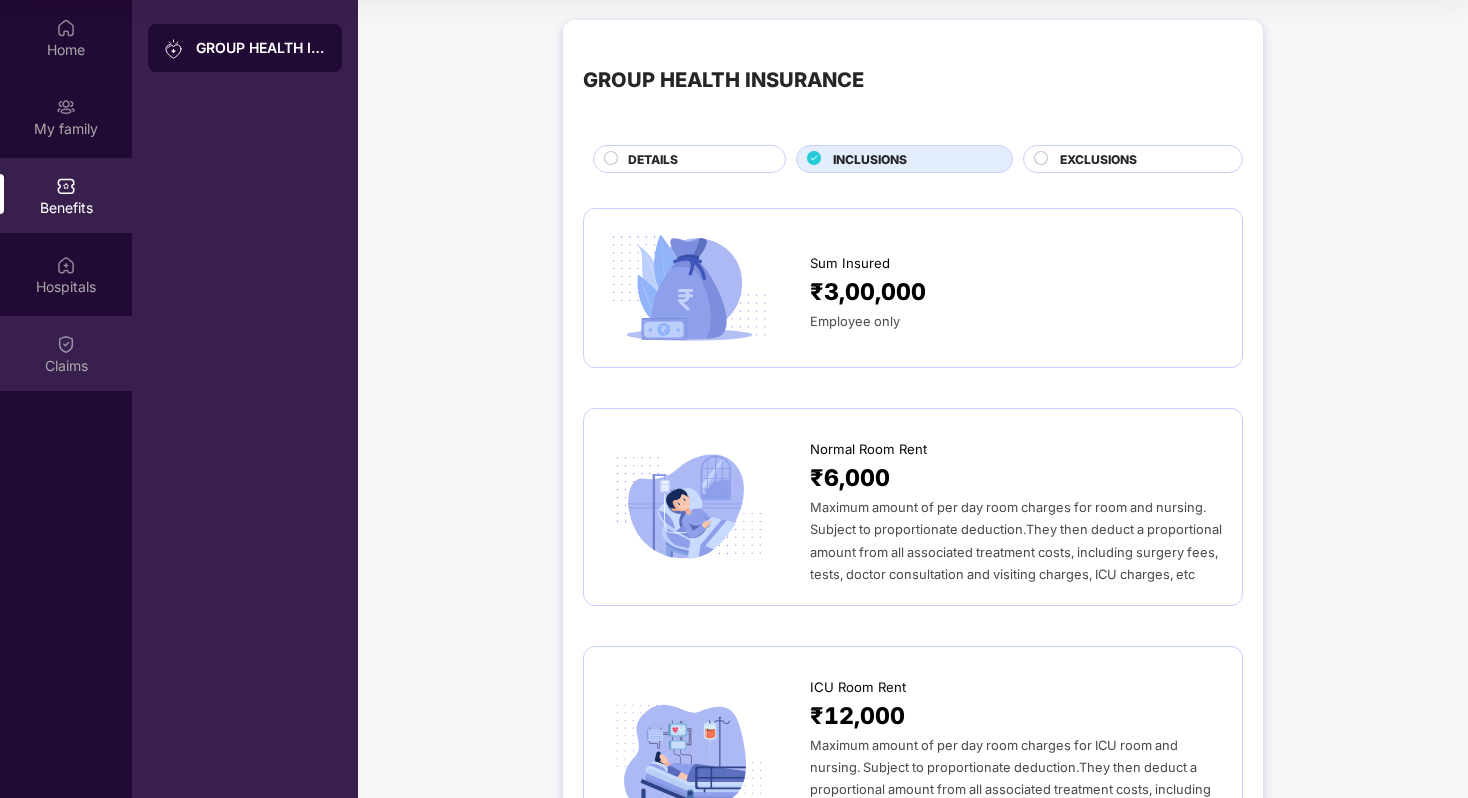 click on "Claims" at bounding box center [66, 353] 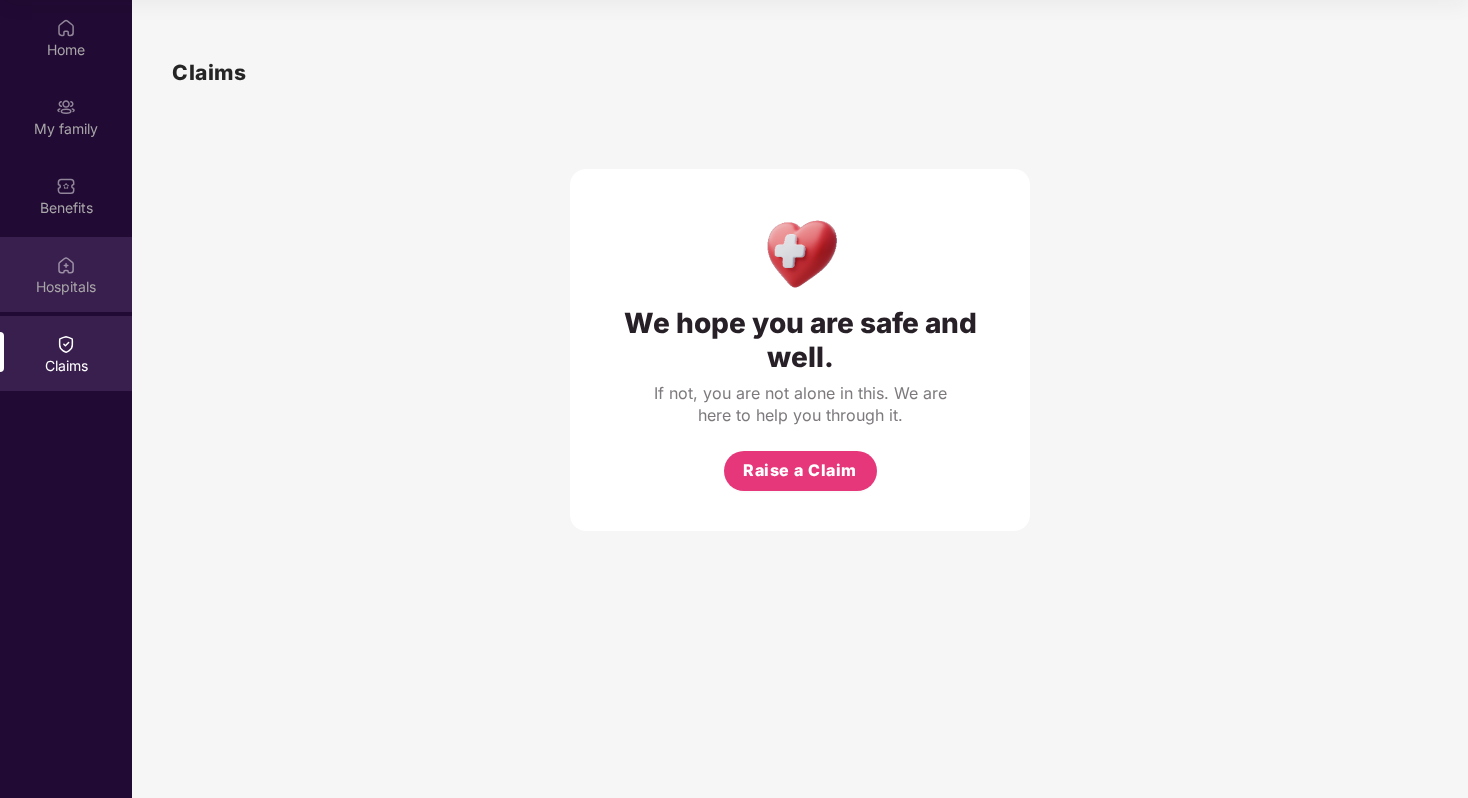 click at bounding box center [66, 265] 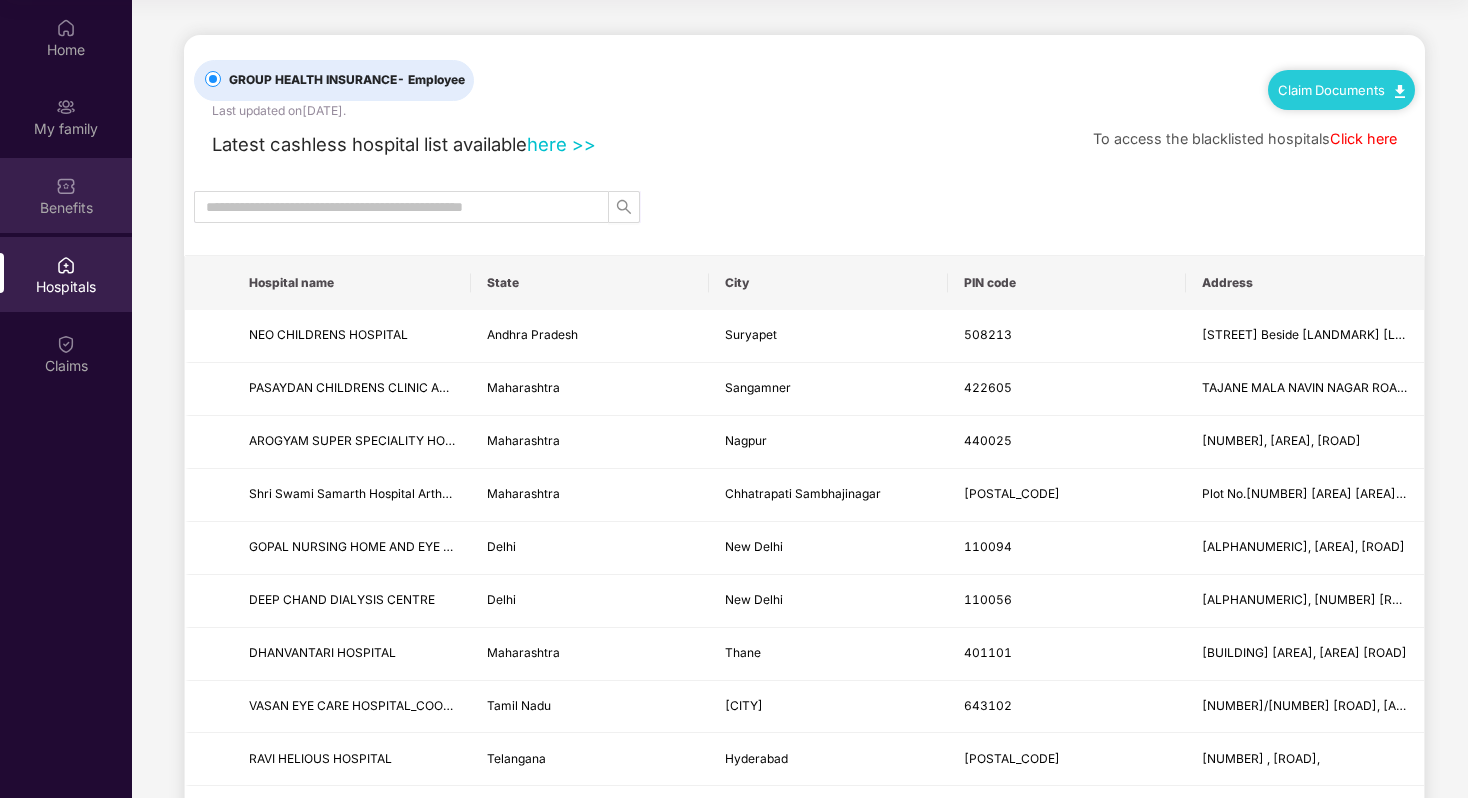 click on "Benefits" at bounding box center (66, 208) 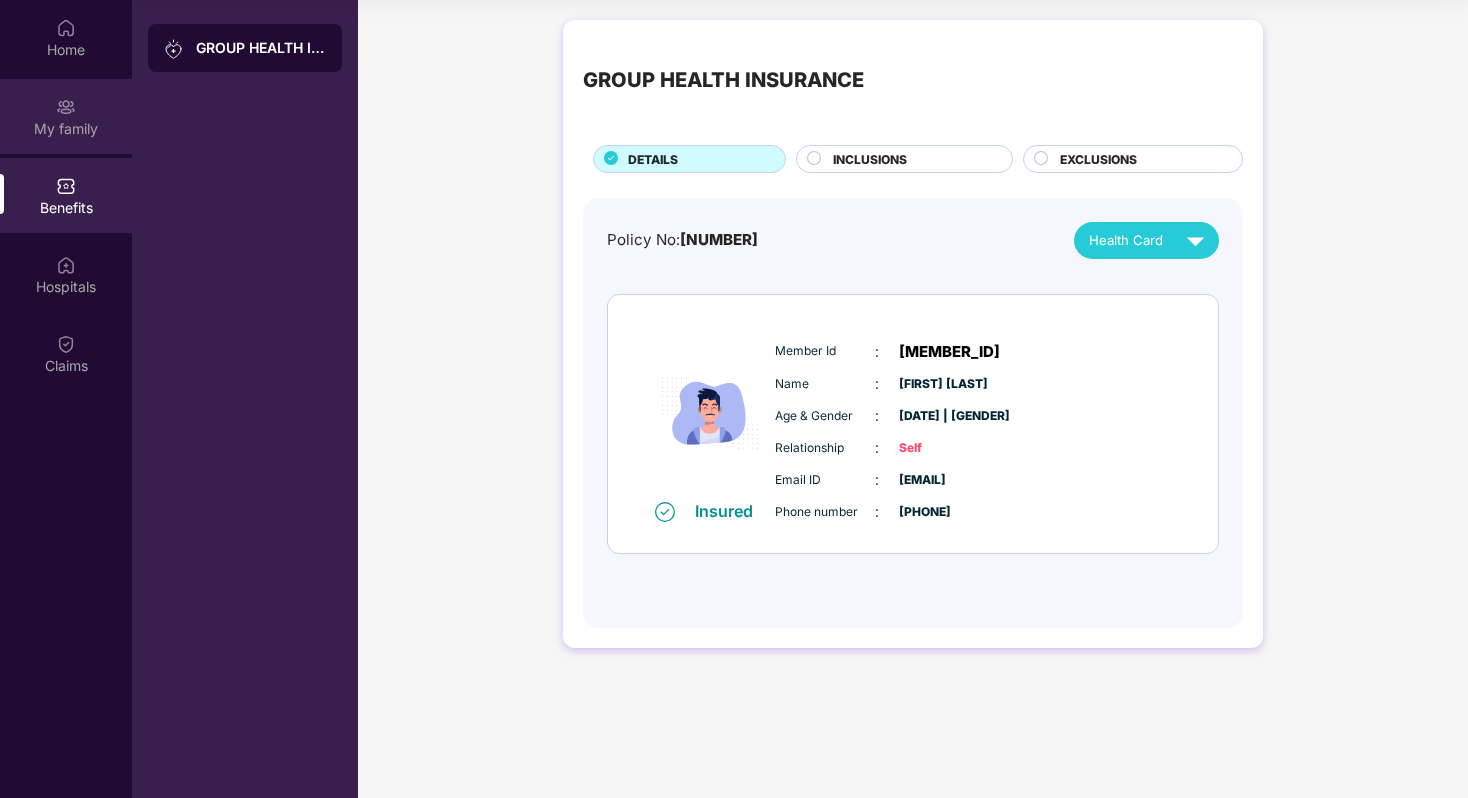 click on "My family" at bounding box center (66, 129) 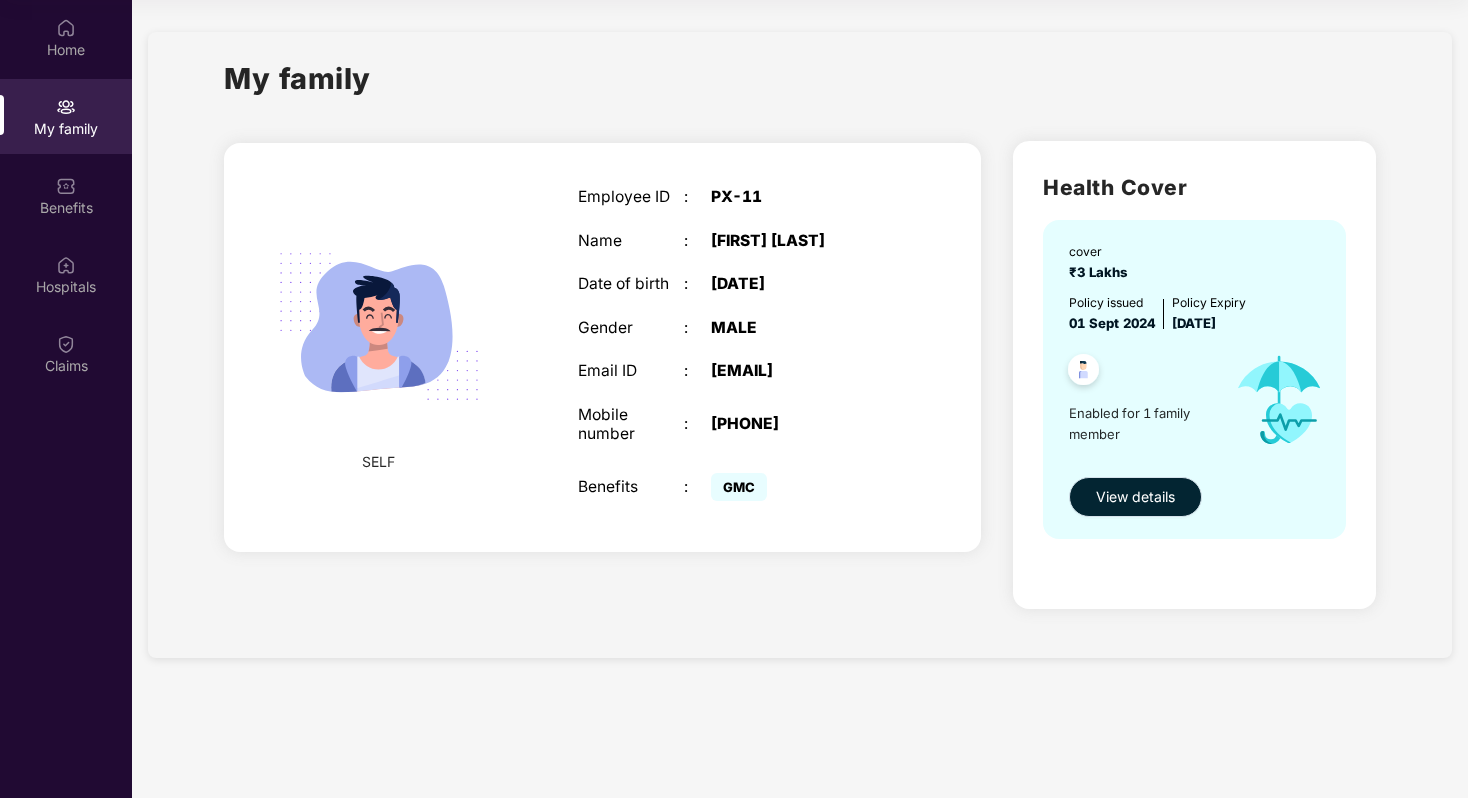 click on "View details" at bounding box center (1135, 497) 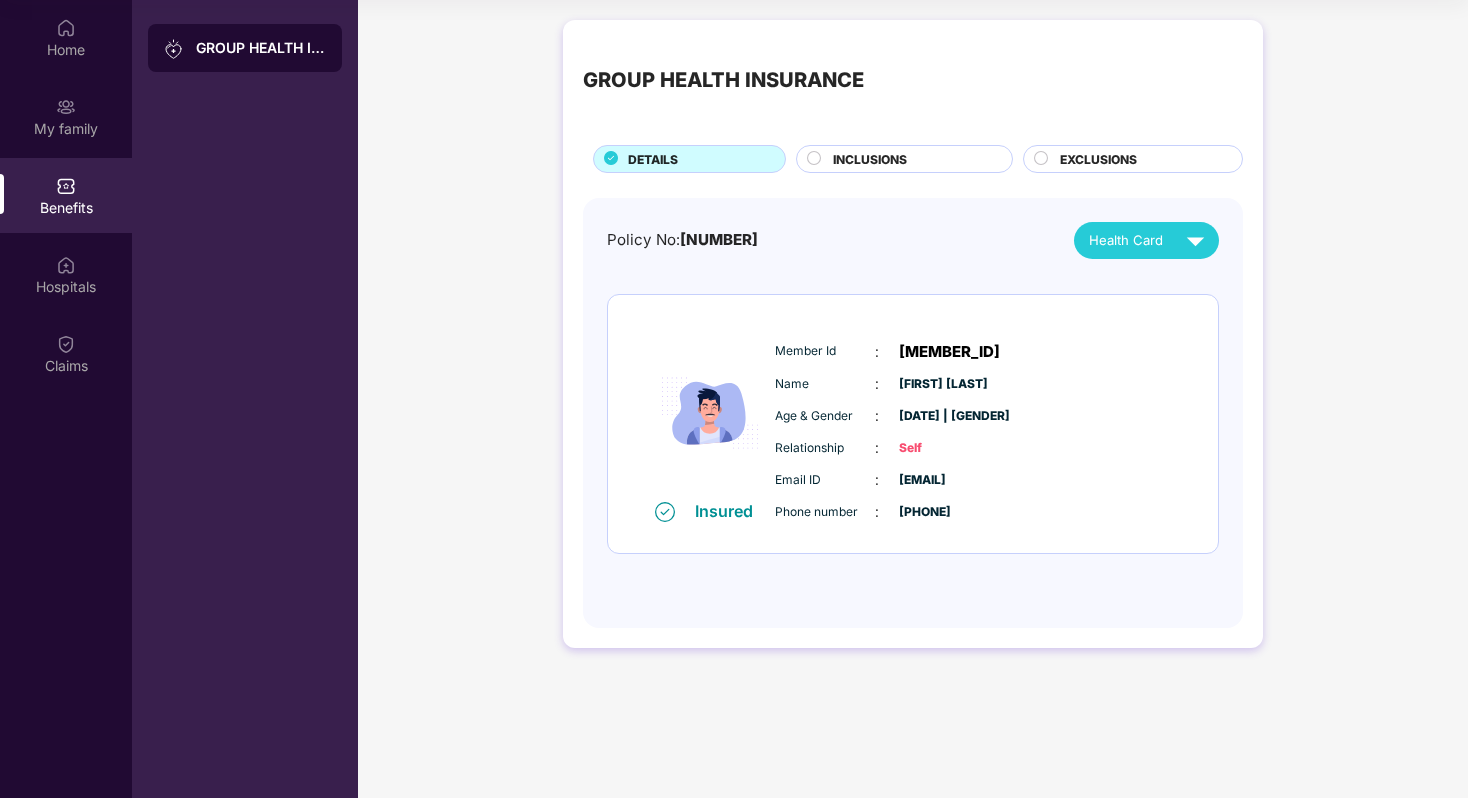 click on "INCLUSIONS" at bounding box center [870, 159] 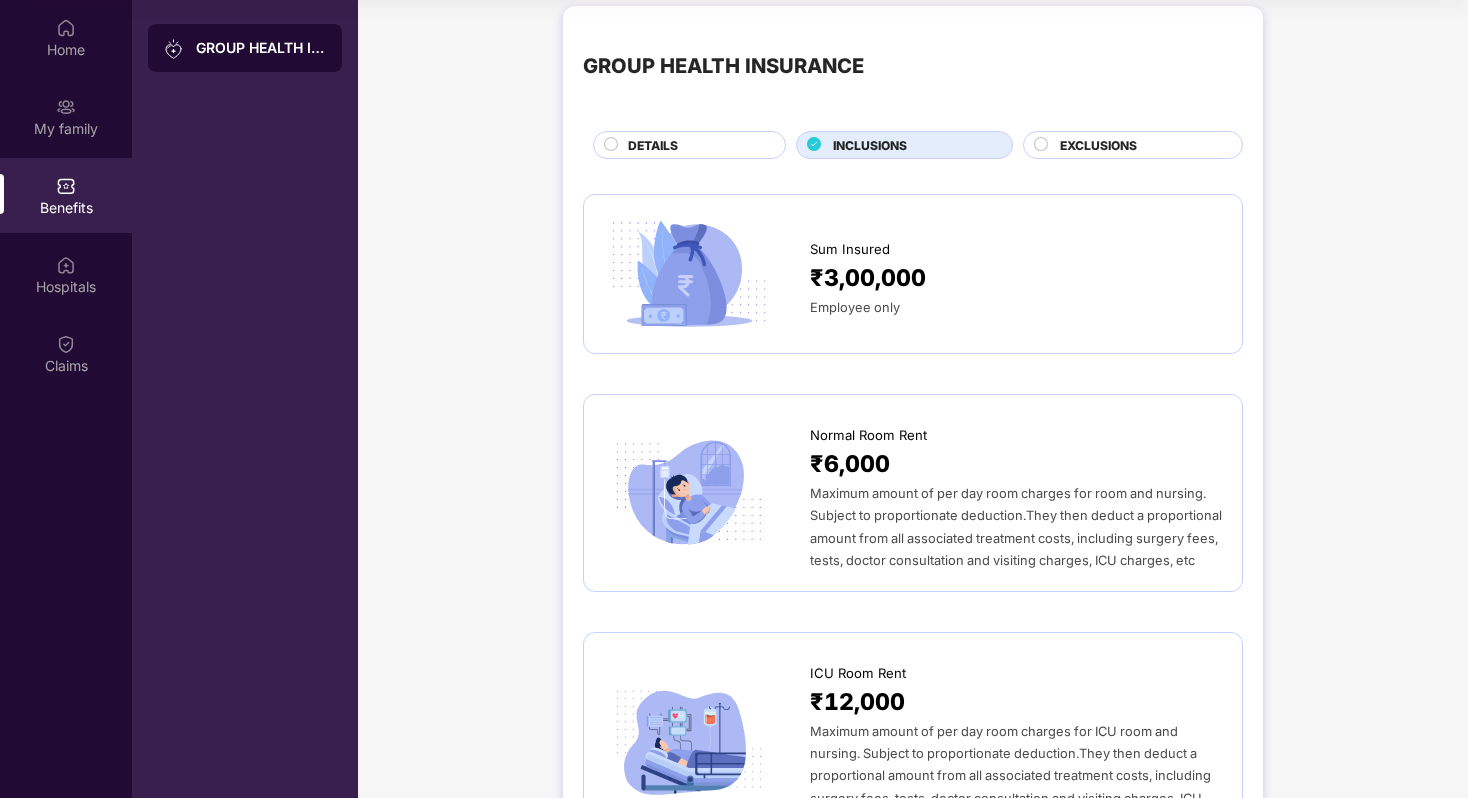 scroll, scrollTop: 0, scrollLeft: 0, axis: both 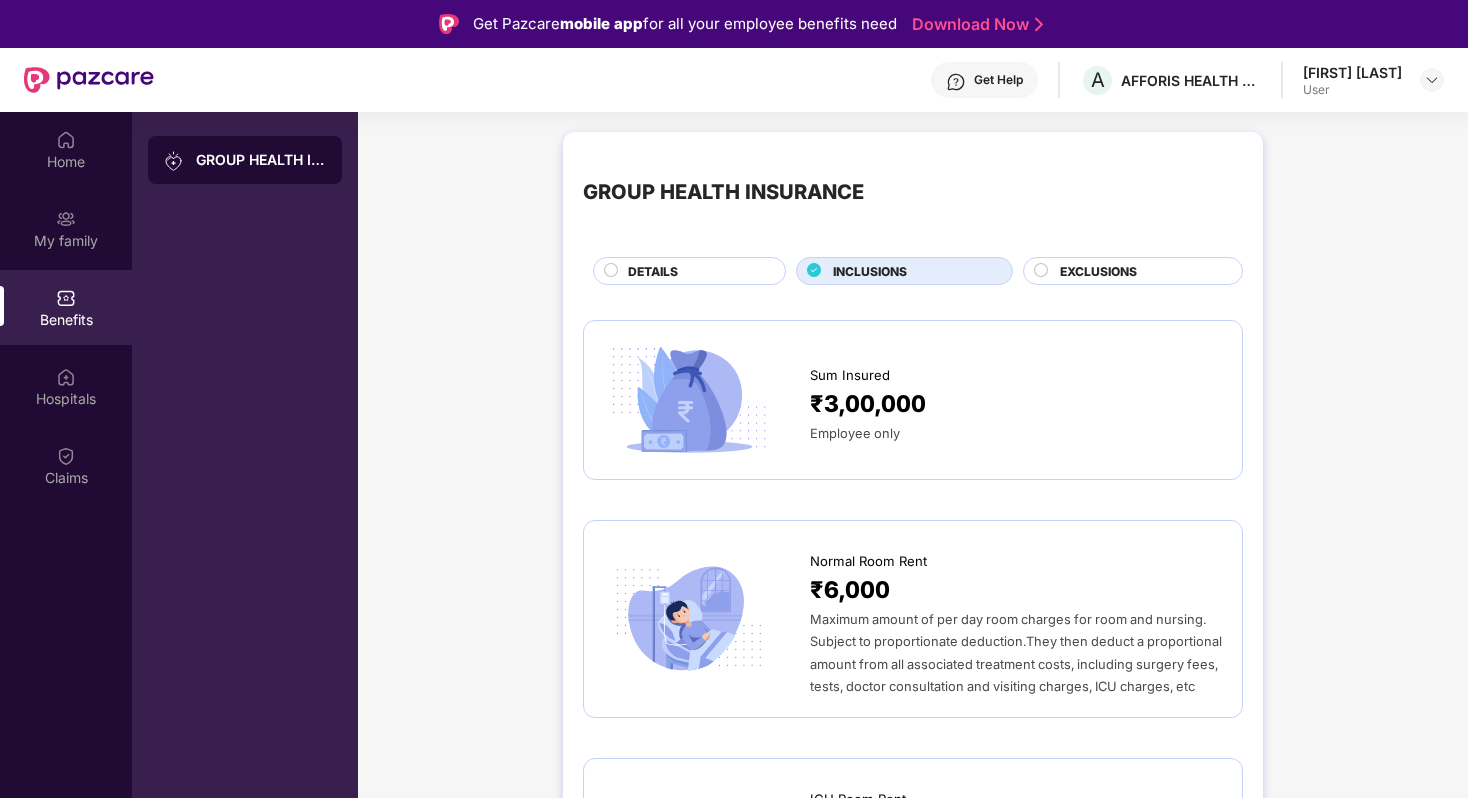 click on "EXCLUSIONS" at bounding box center (1098, 271) 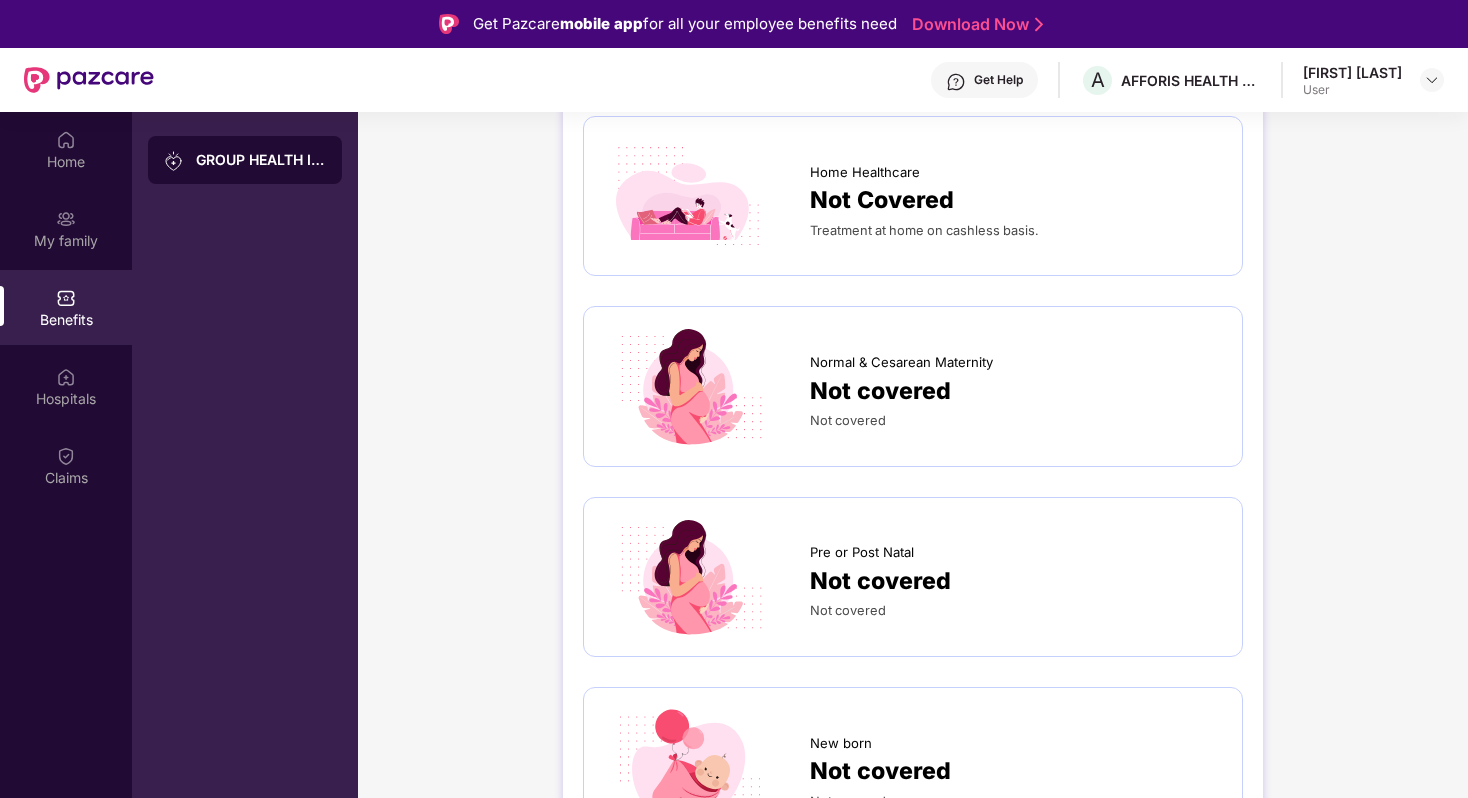 scroll, scrollTop: 1569, scrollLeft: 0, axis: vertical 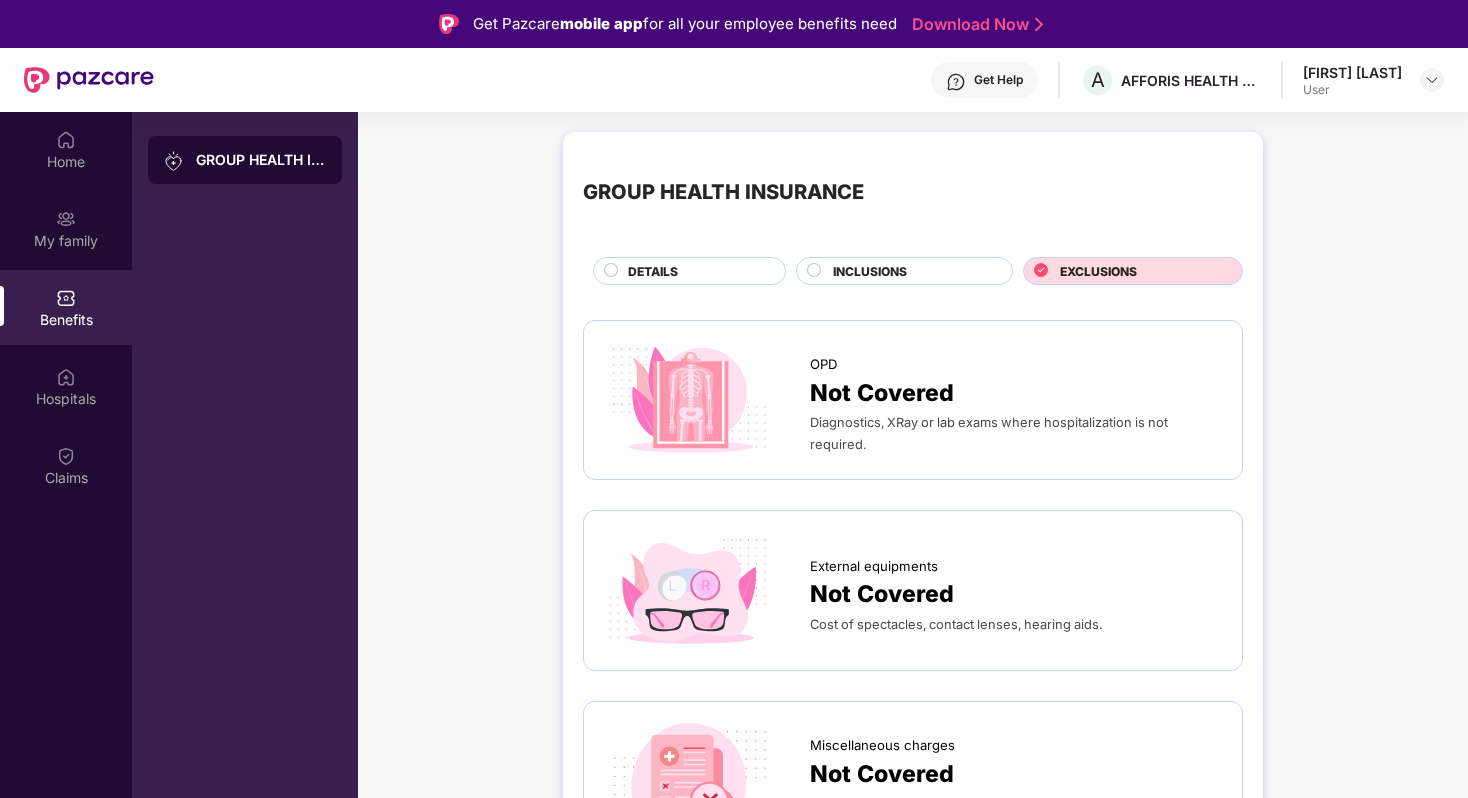 click on "INCLUSIONS" at bounding box center (870, 271) 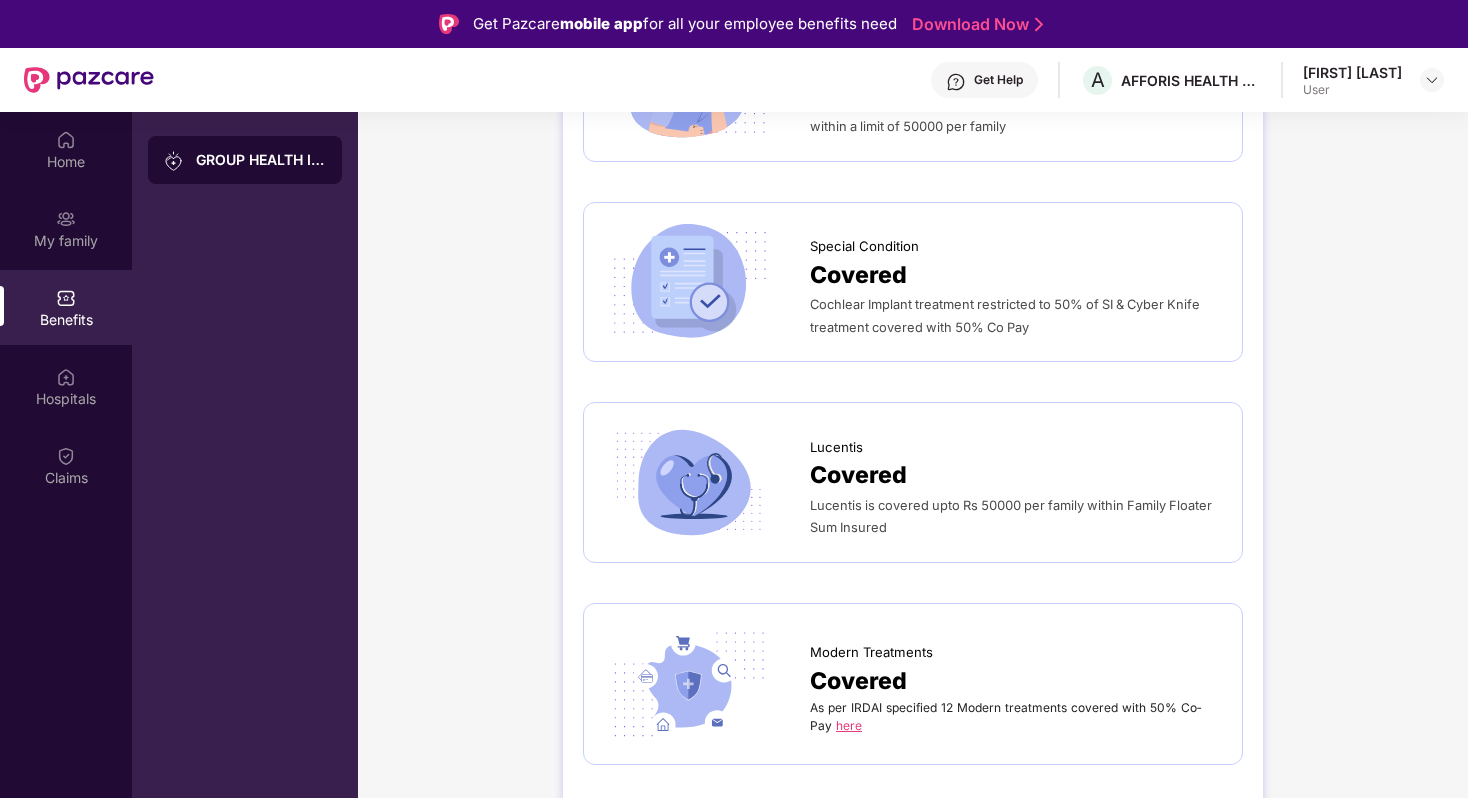 scroll, scrollTop: 2950, scrollLeft: 0, axis: vertical 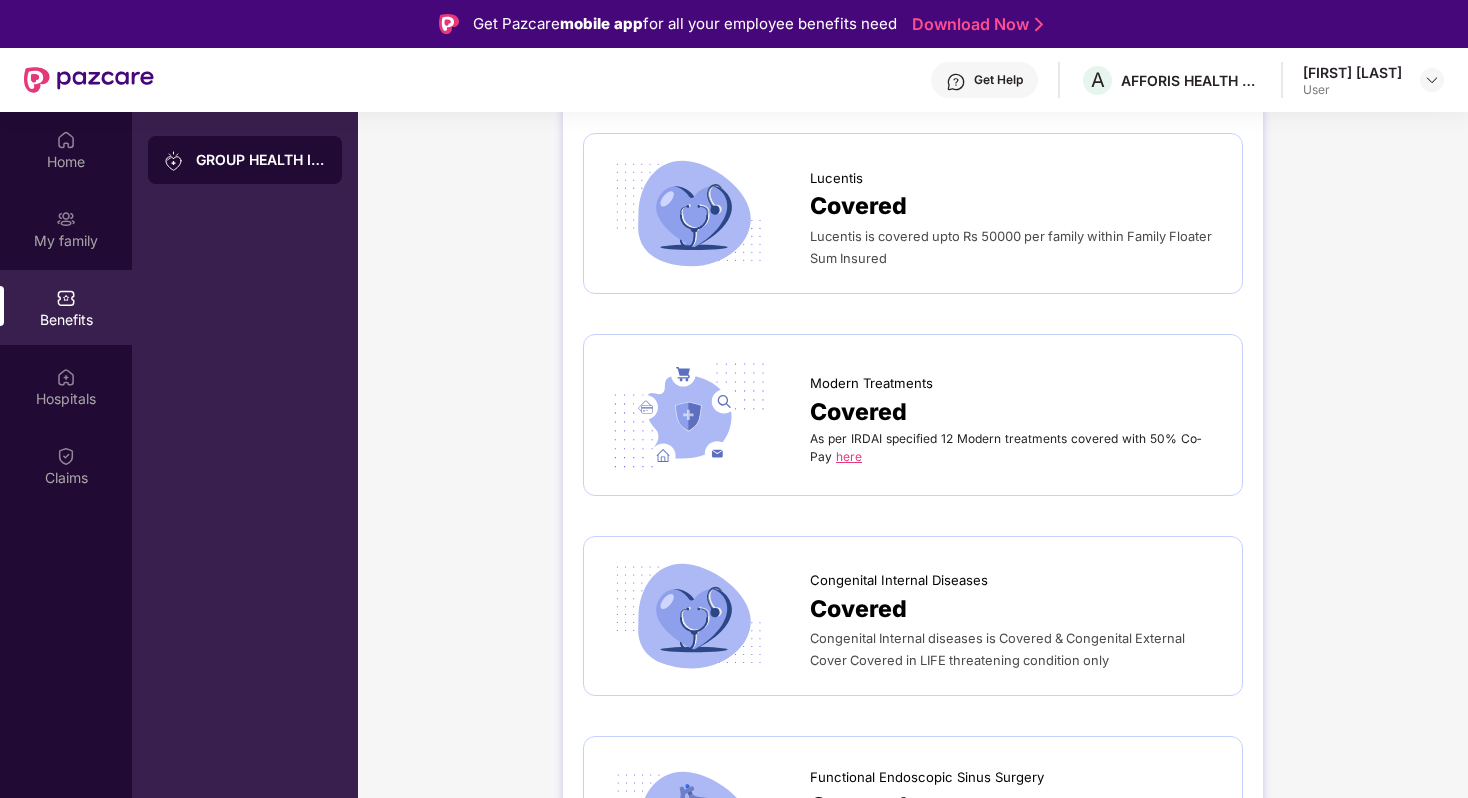 click on "Get Help" at bounding box center [998, 80] 